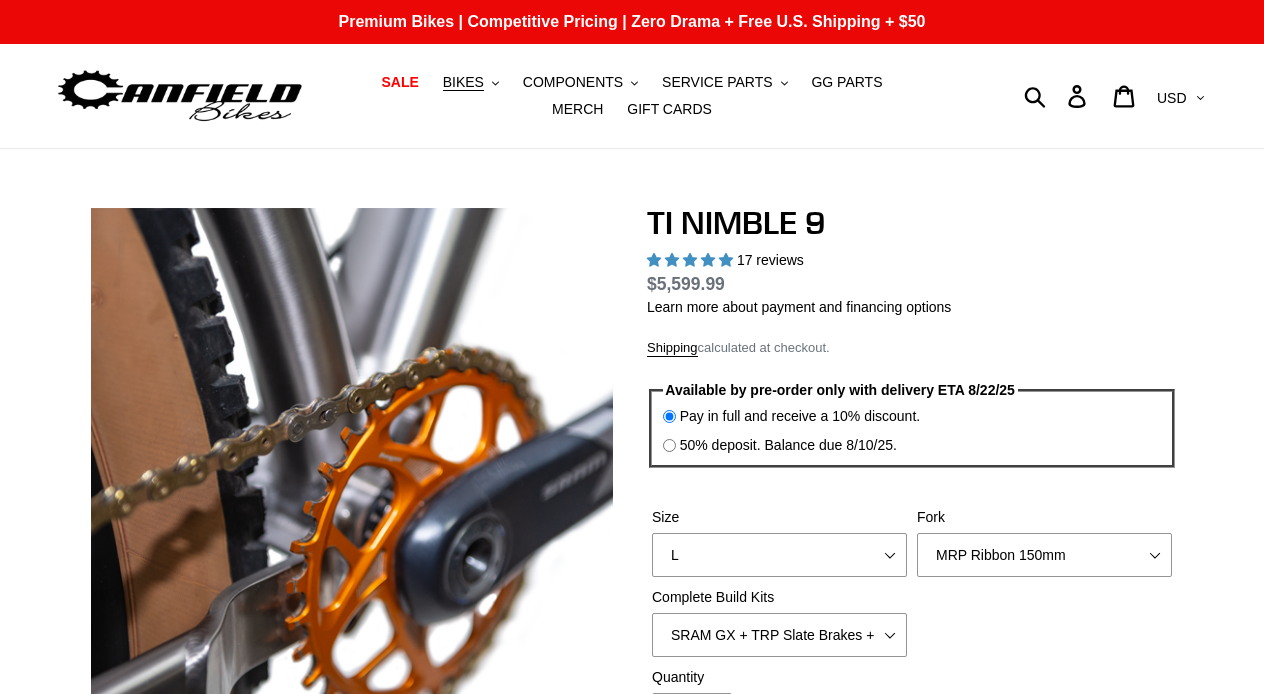 select on "highest-rating" 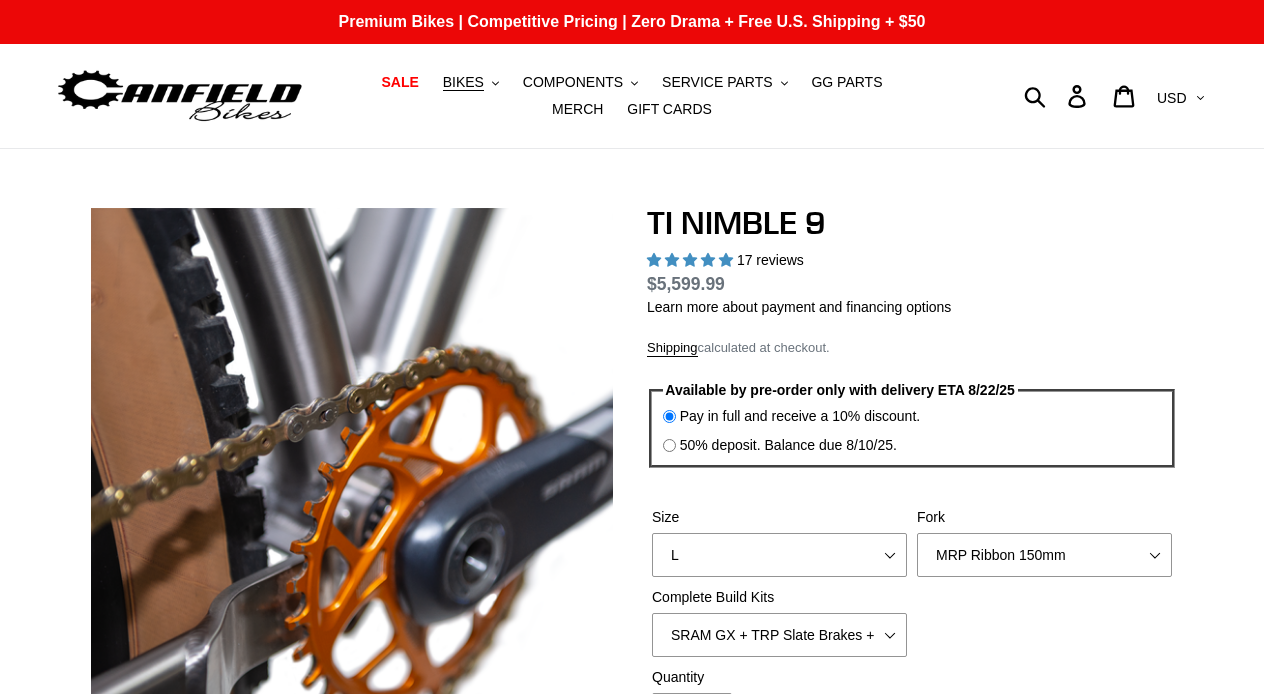 scroll, scrollTop: 0, scrollLeft: 0, axis: both 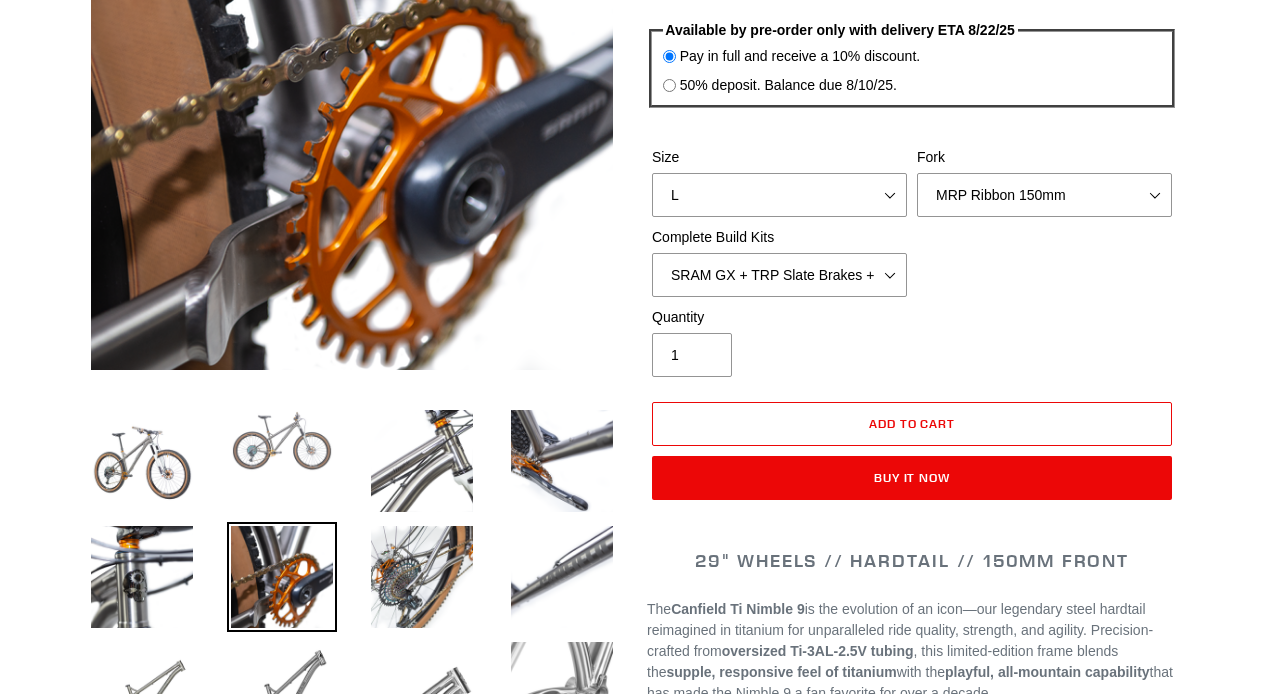click at bounding box center (282, 441) 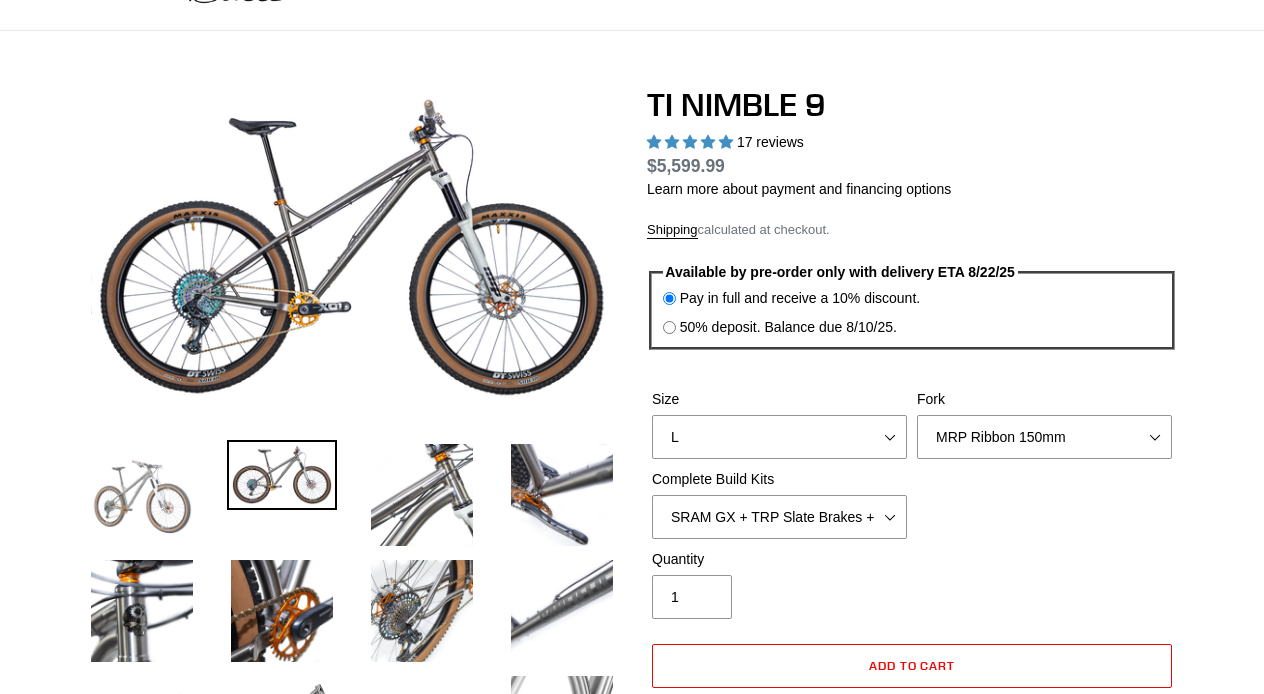 scroll, scrollTop: 113, scrollLeft: 0, axis: vertical 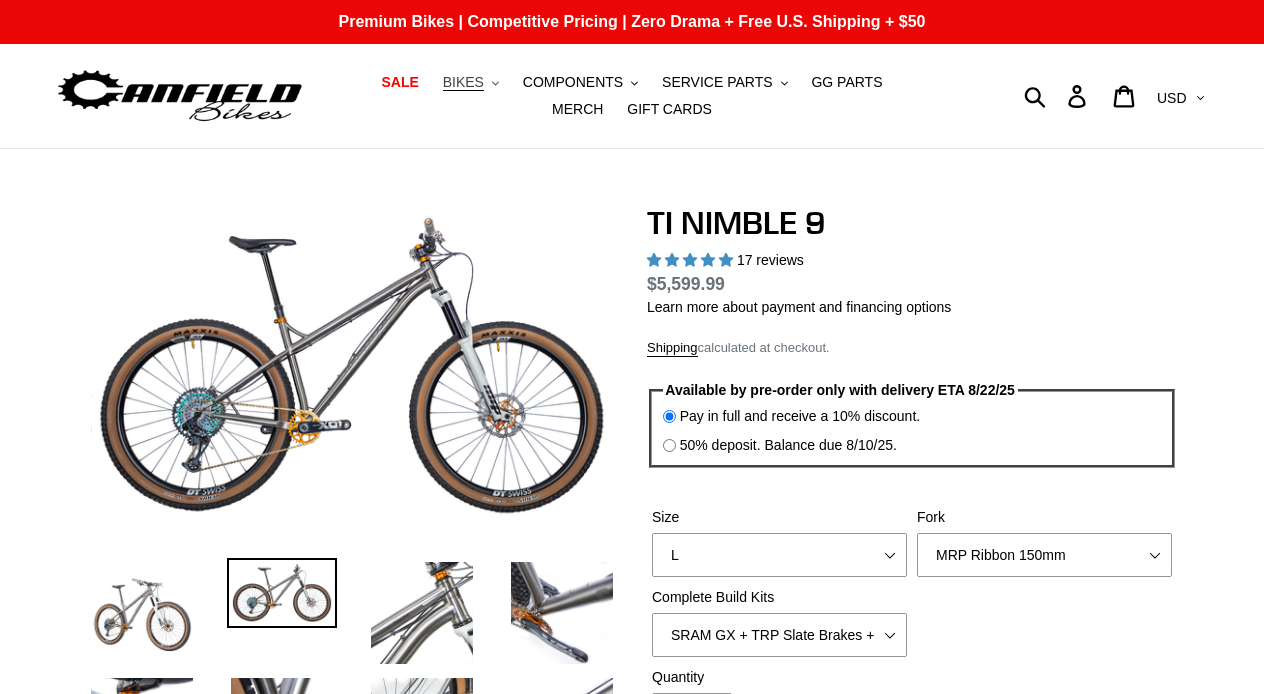 click on "BIKES" at bounding box center (463, 82) 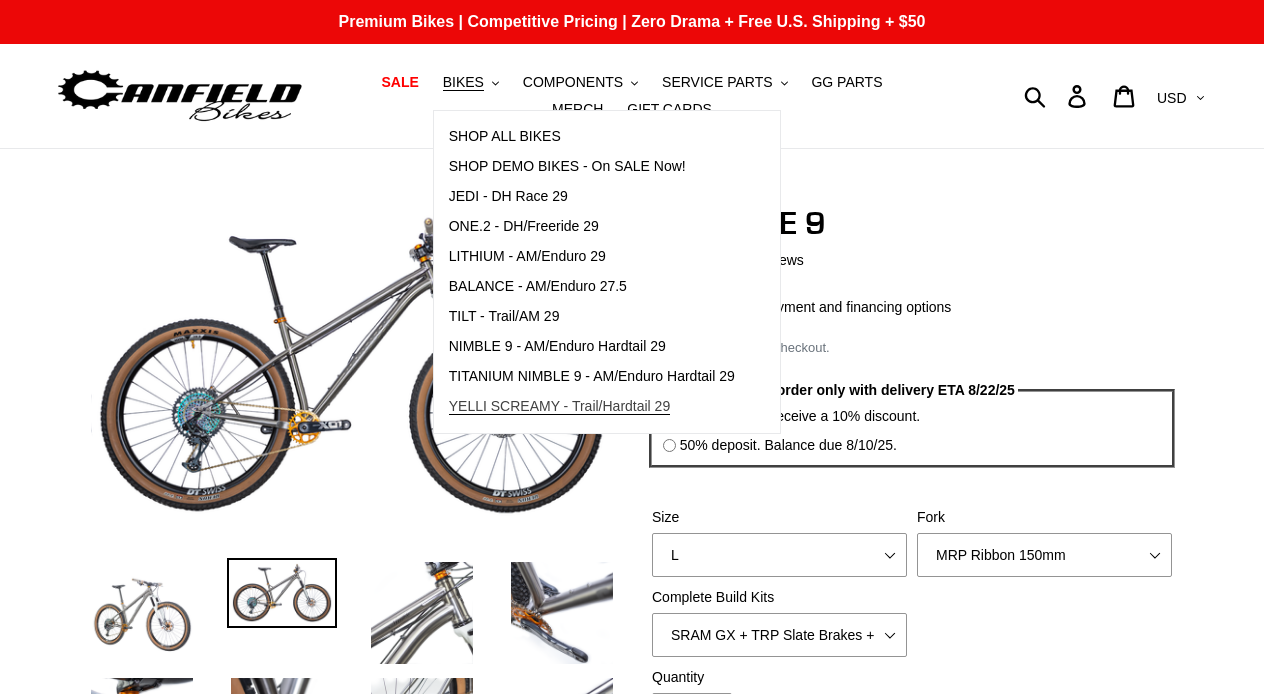 click on "YELLI SCREAMY - Trail/Hardtail 29" at bounding box center [592, 407] 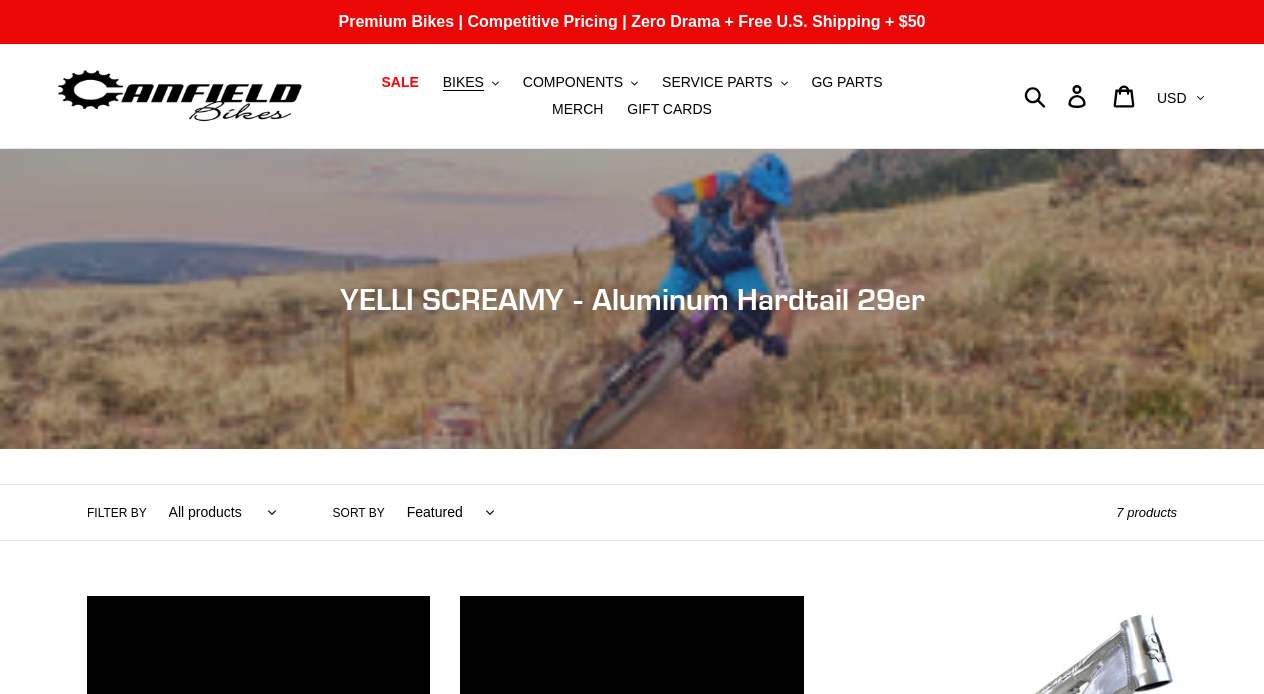 scroll, scrollTop: 0, scrollLeft: 0, axis: both 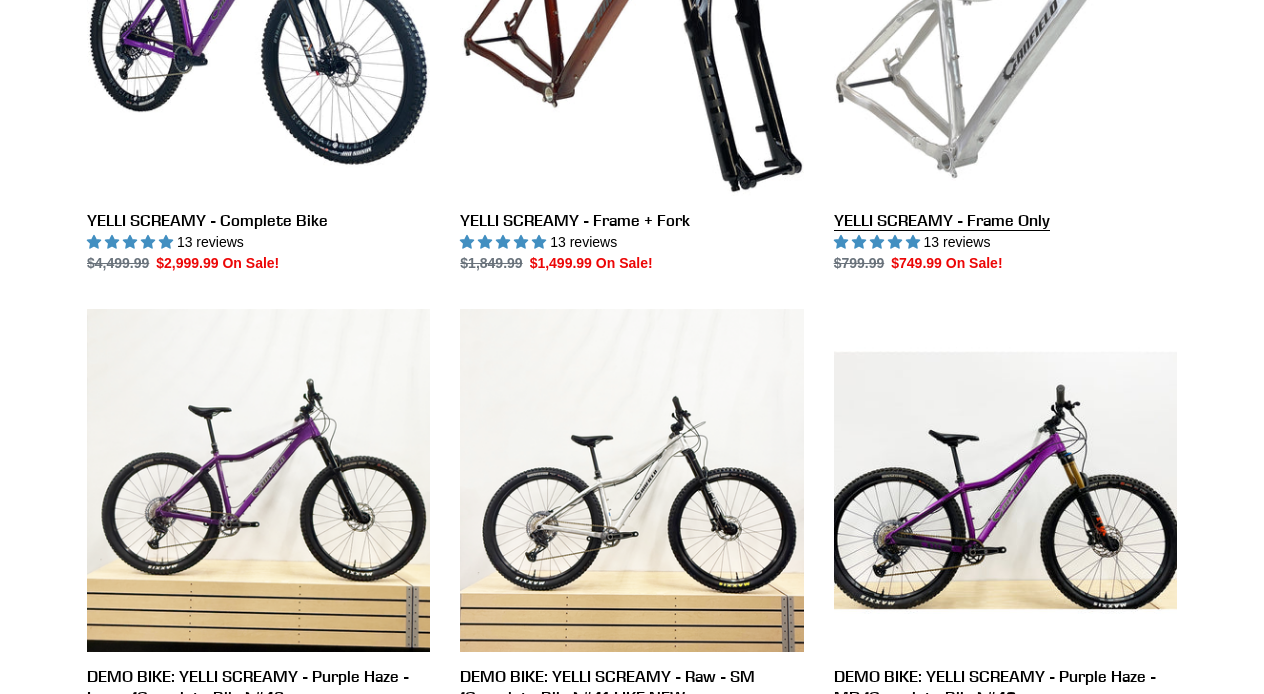 click on "YELLI SCREAMY - Frame Only" at bounding box center (1005, 63) 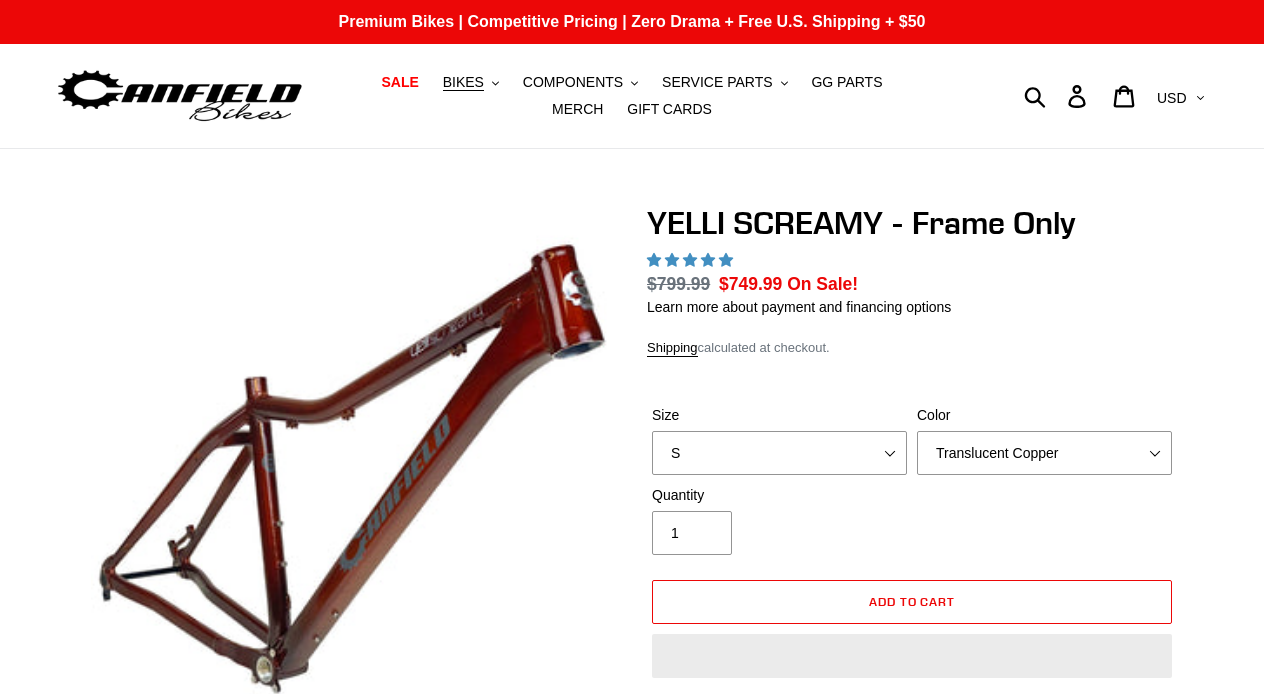 scroll, scrollTop: 0, scrollLeft: 0, axis: both 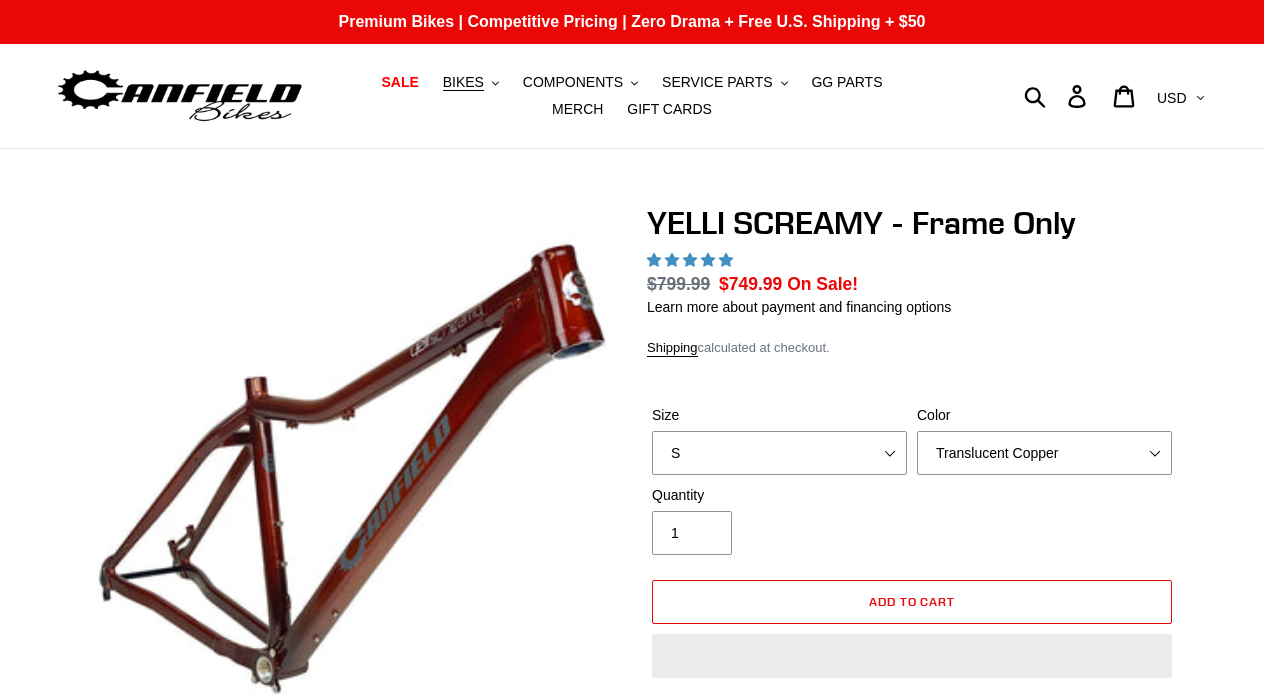select on "highest-rating" 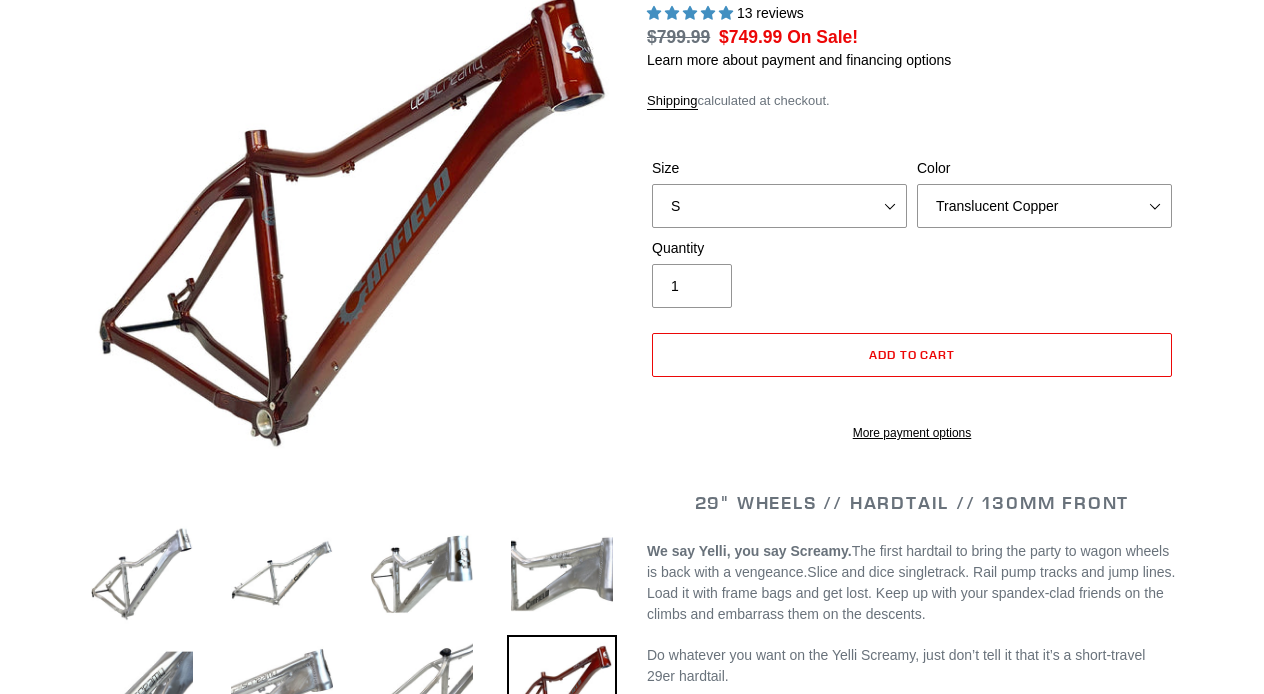 scroll, scrollTop: 252, scrollLeft: 0, axis: vertical 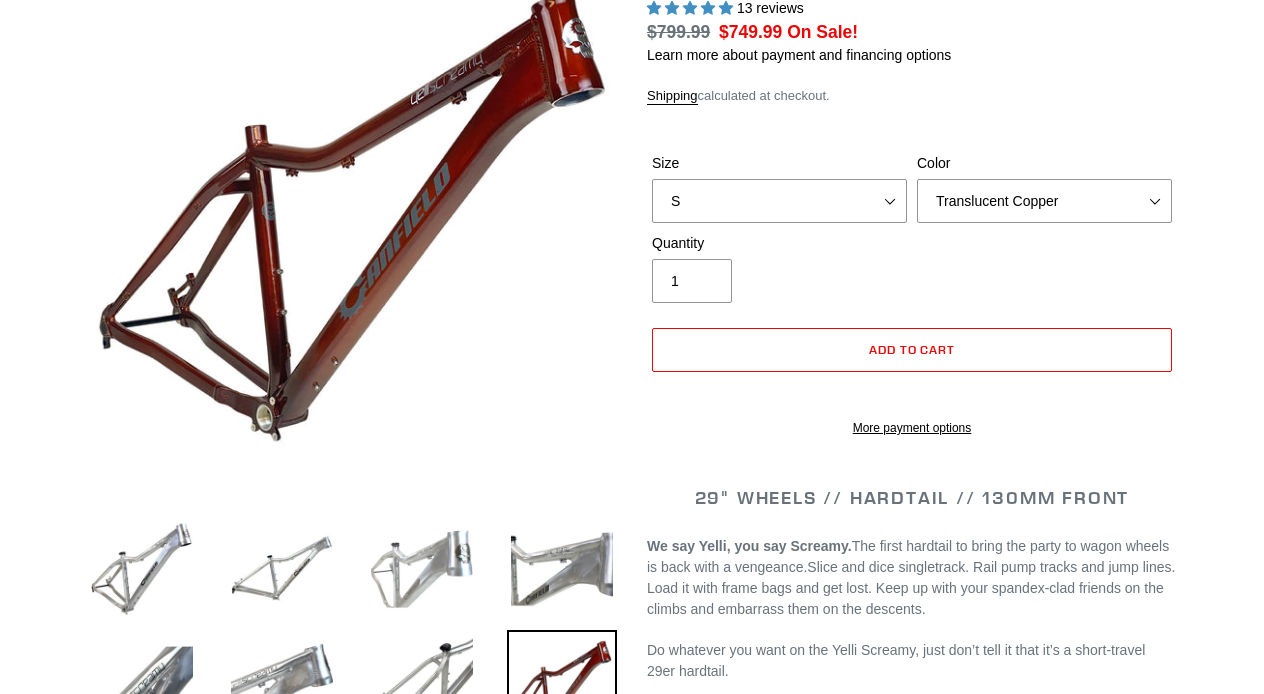 click at bounding box center (422, 569) 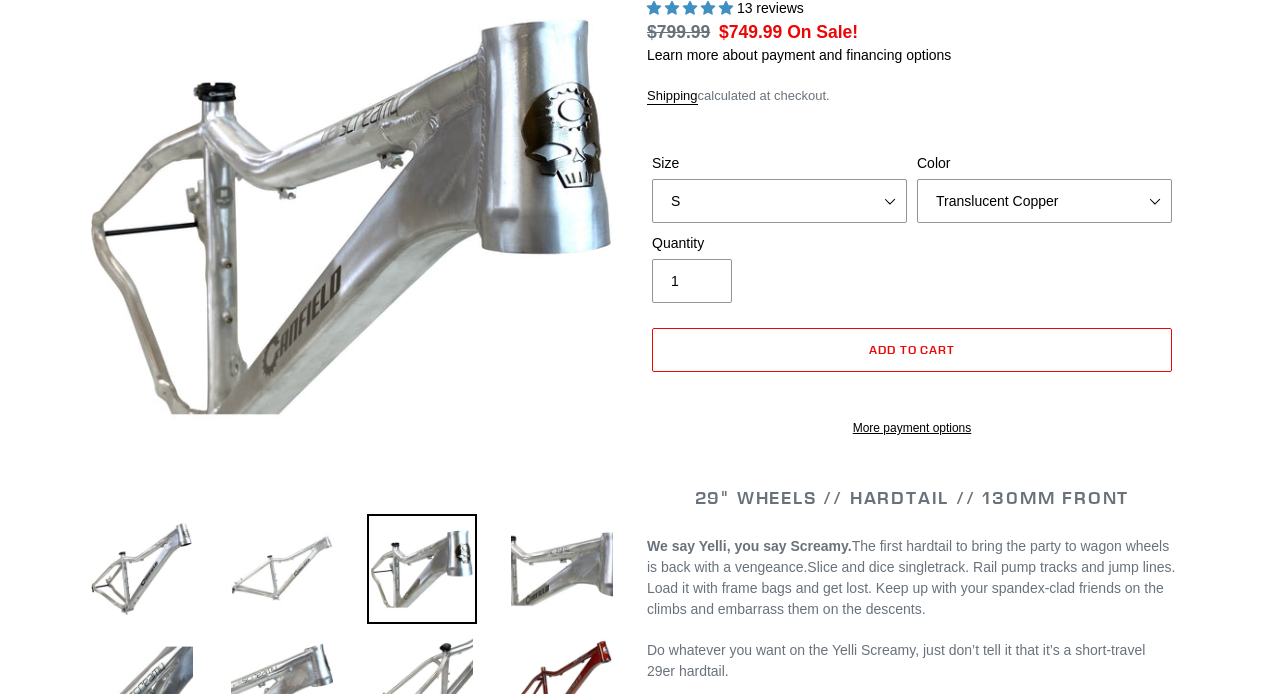 click at bounding box center [282, 569] 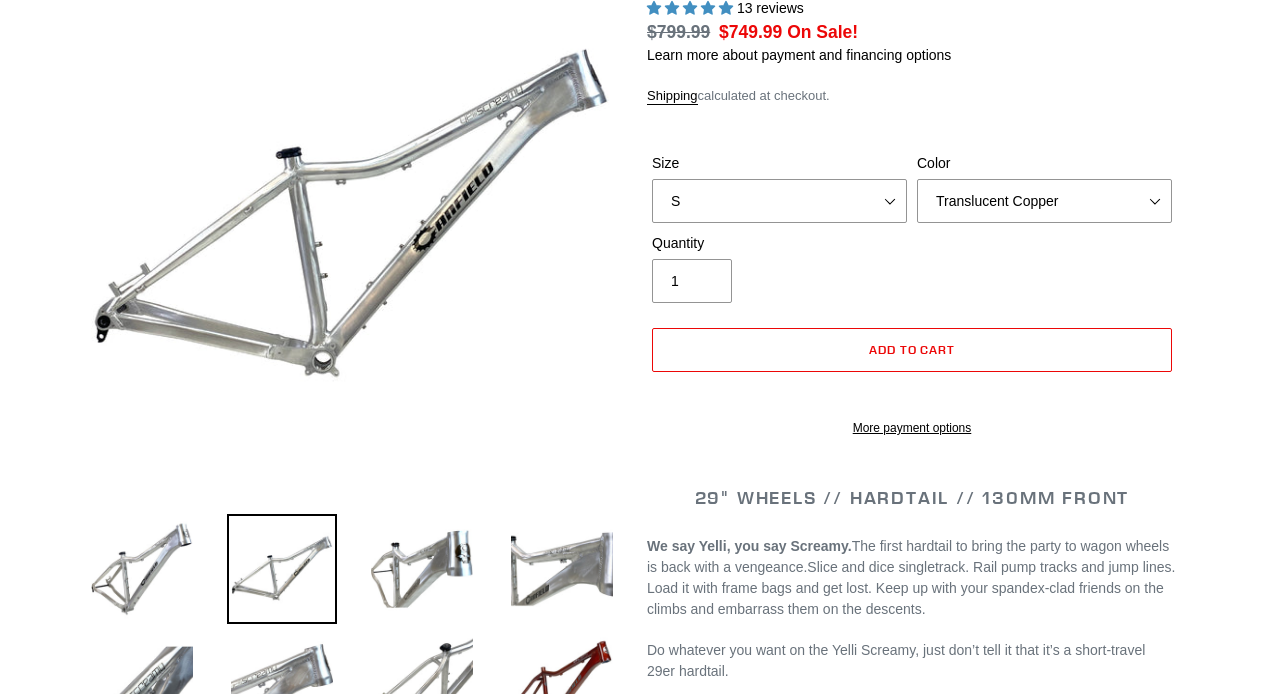 click at bounding box center (267, 574) 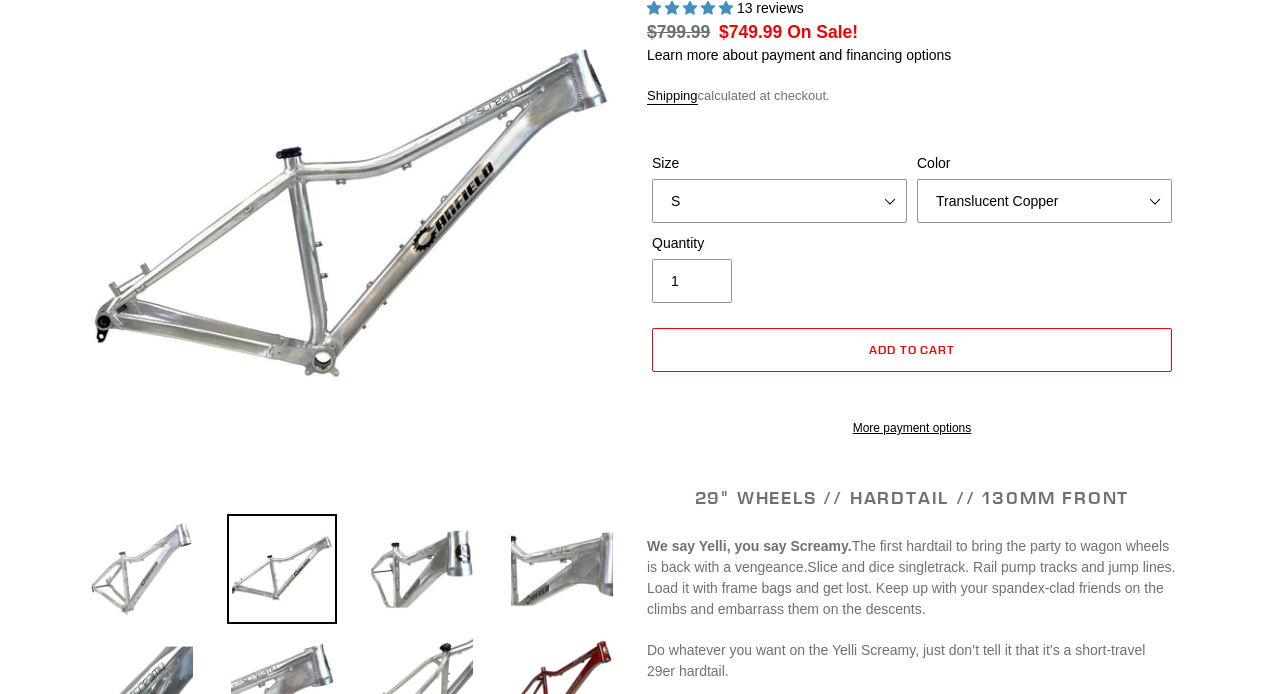 click at bounding box center (142, 569) 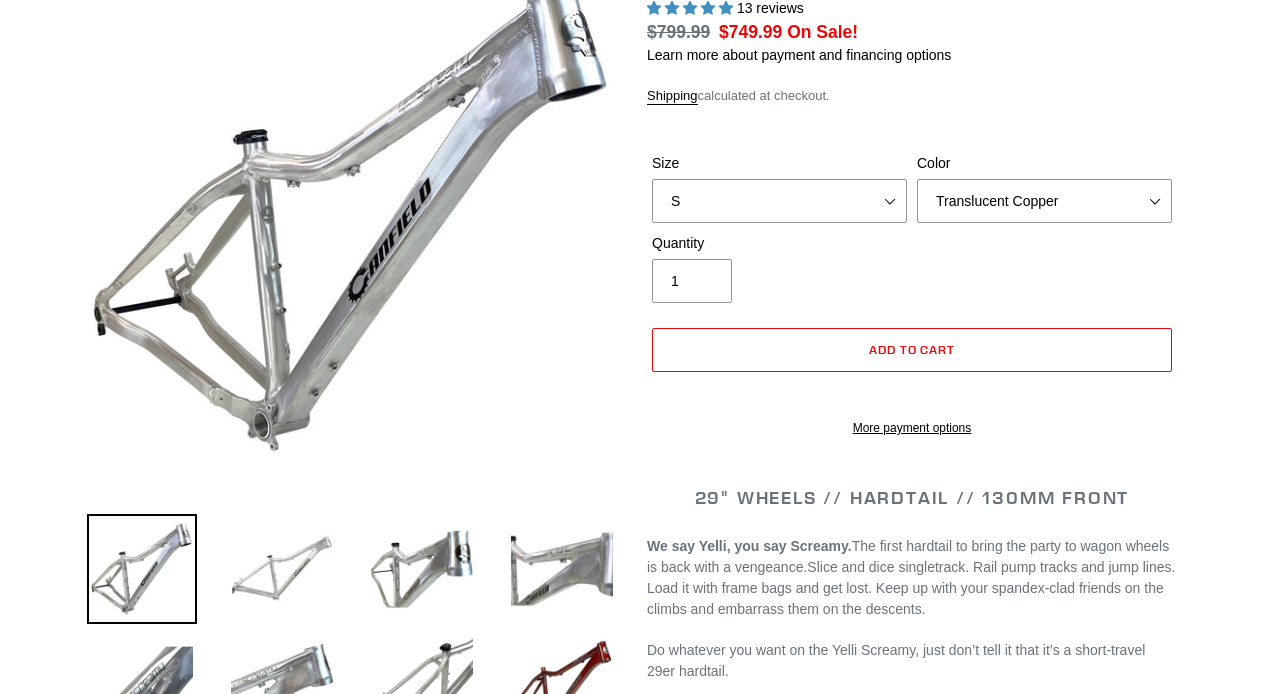 click at bounding box center [282, 569] 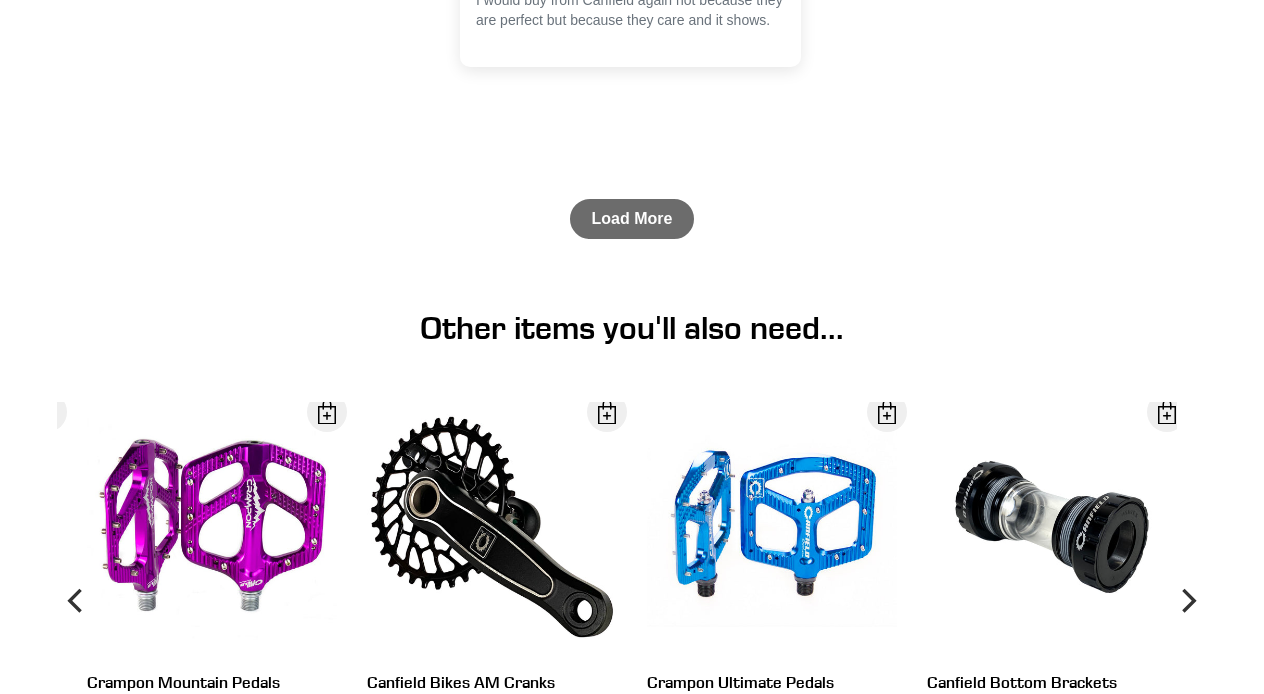 scroll, scrollTop: 6390, scrollLeft: 0, axis: vertical 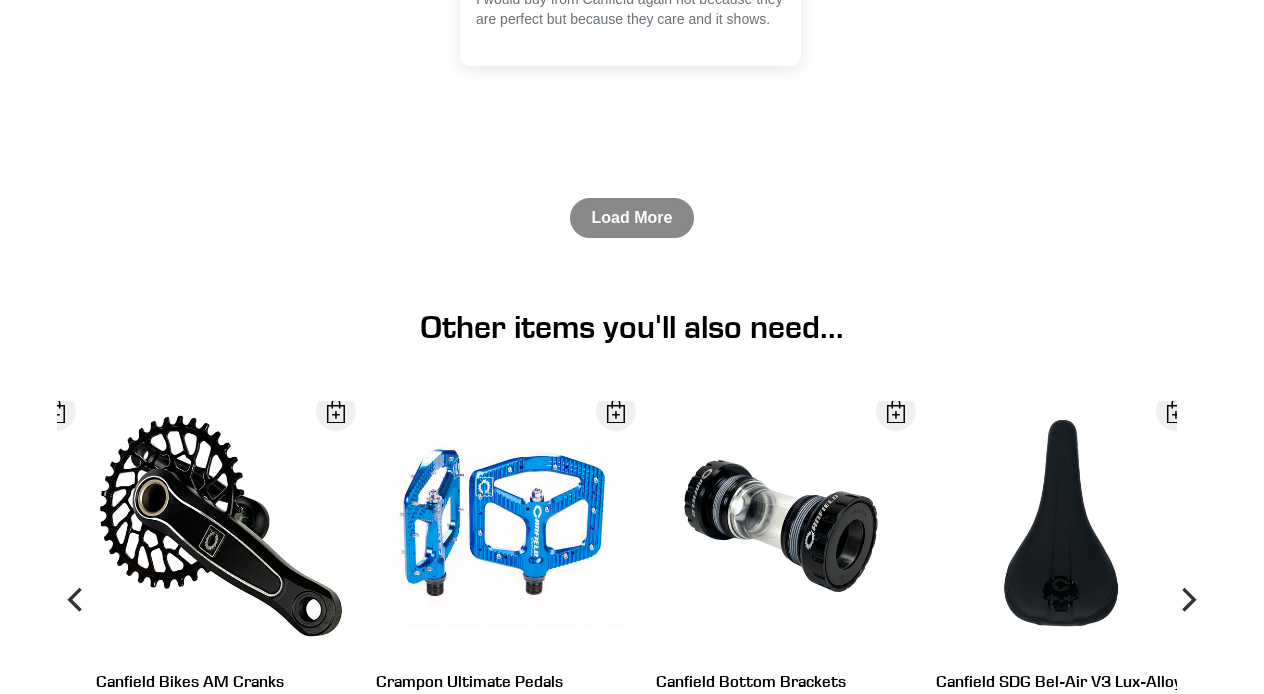 click on "Load More" at bounding box center [632, 218] 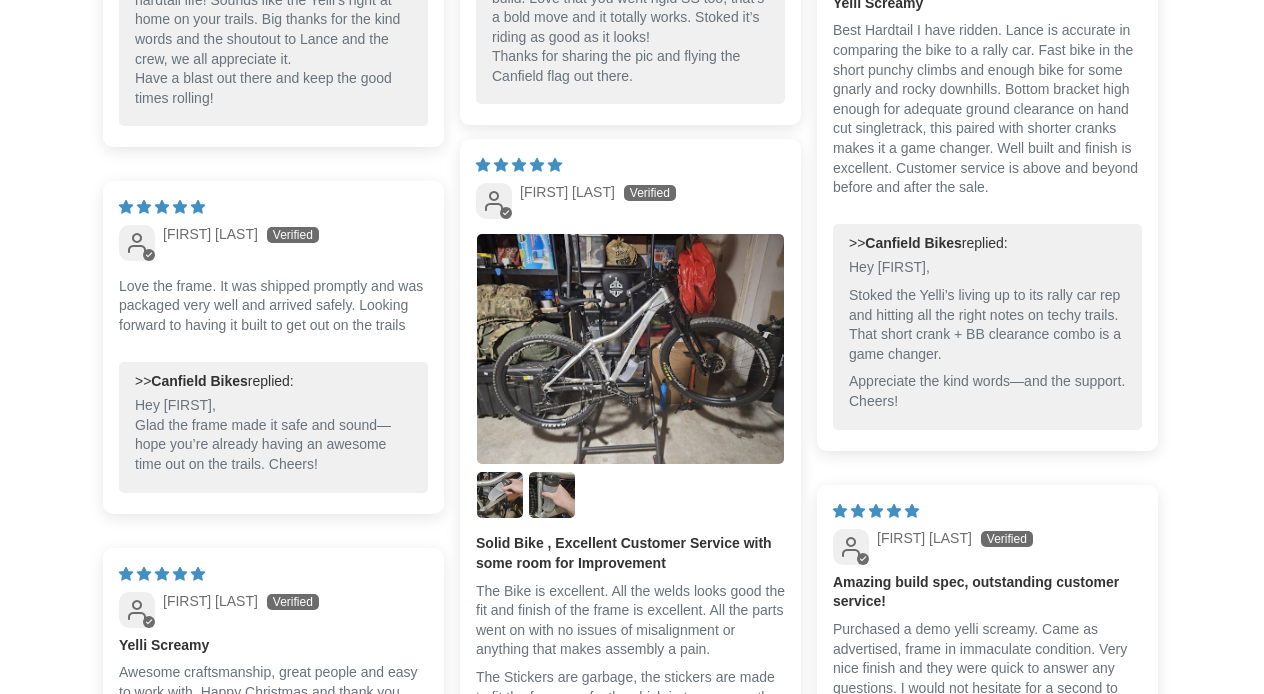 scroll, scrollTop: 3839, scrollLeft: 0, axis: vertical 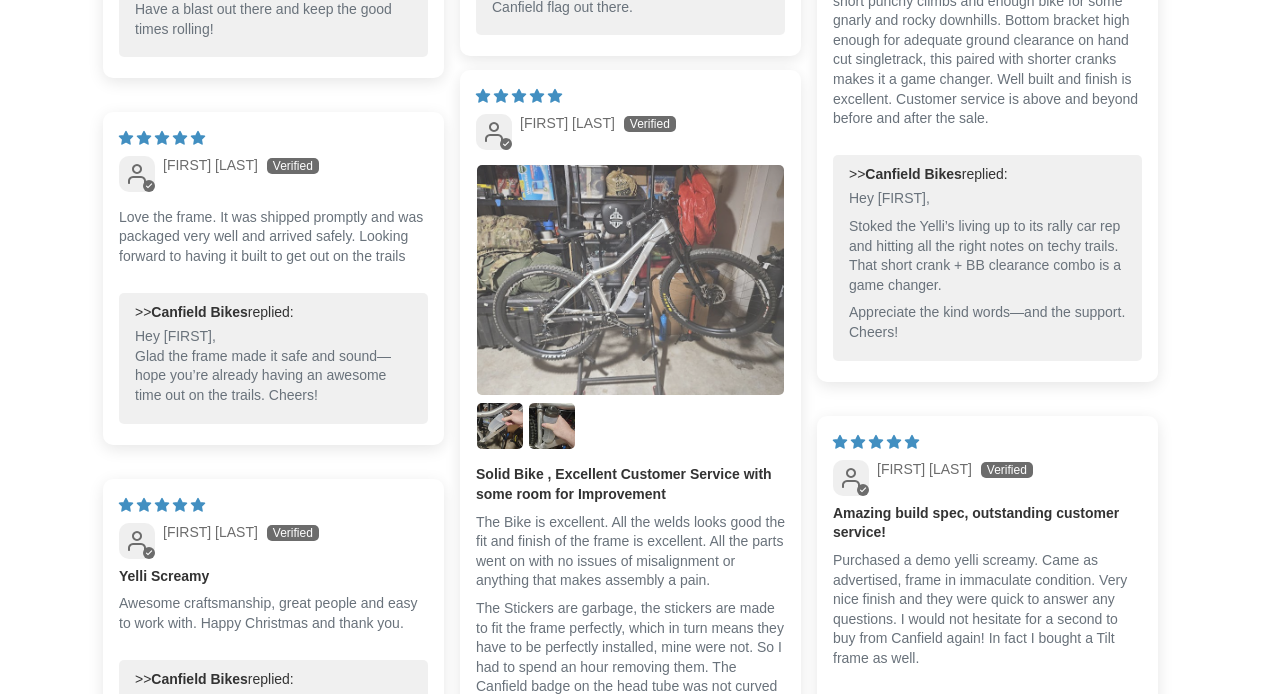 click at bounding box center (630, 280) 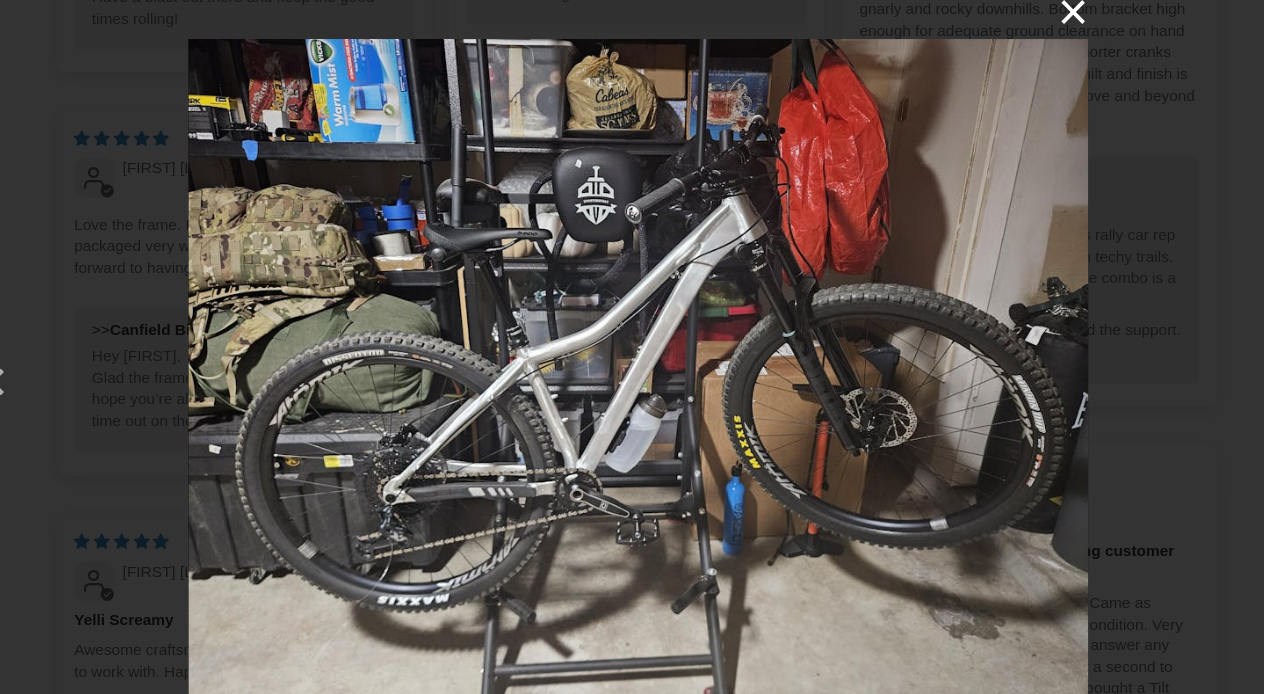 click on "×" at bounding box center [1017, 24] 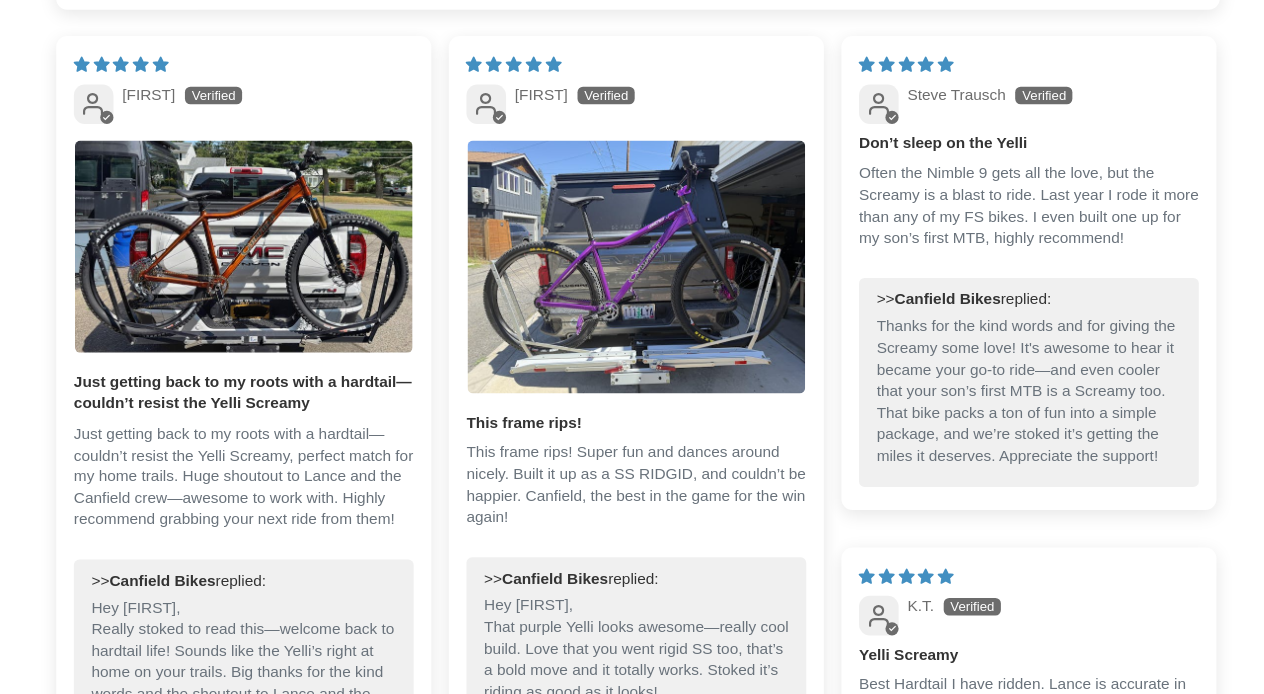 scroll, scrollTop: 3176, scrollLeft: 0, axis: vertical 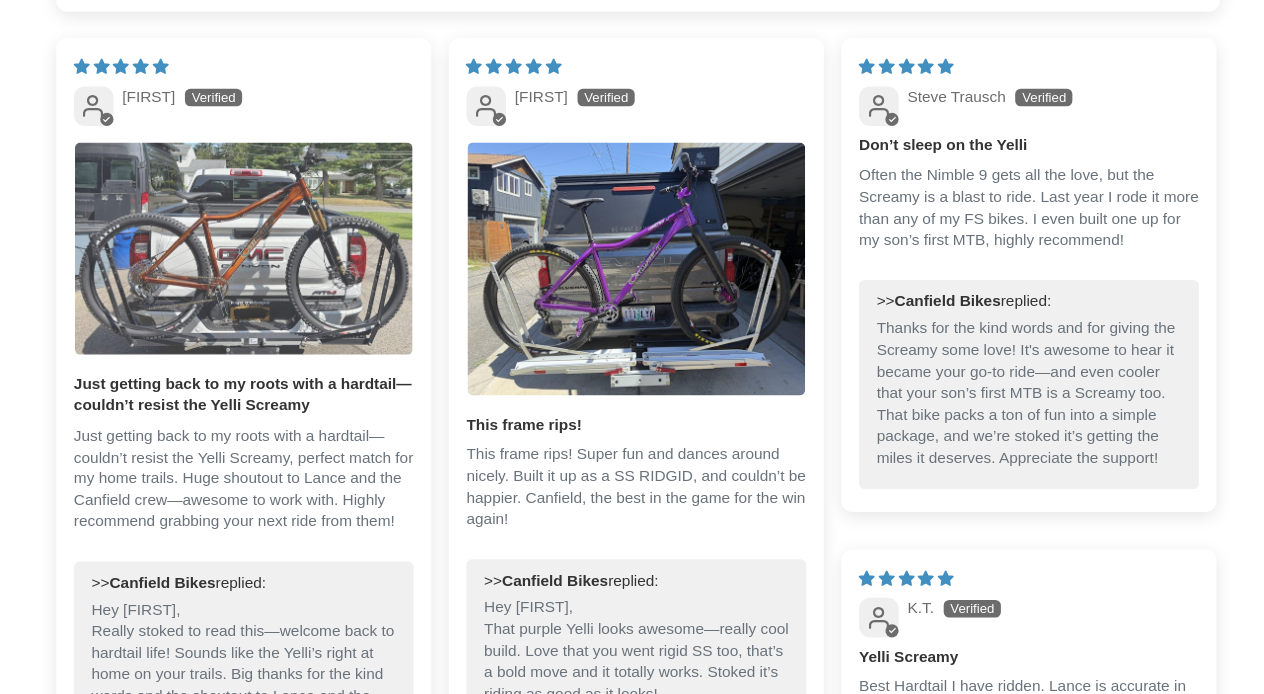 click at bounding box center [273, 226] 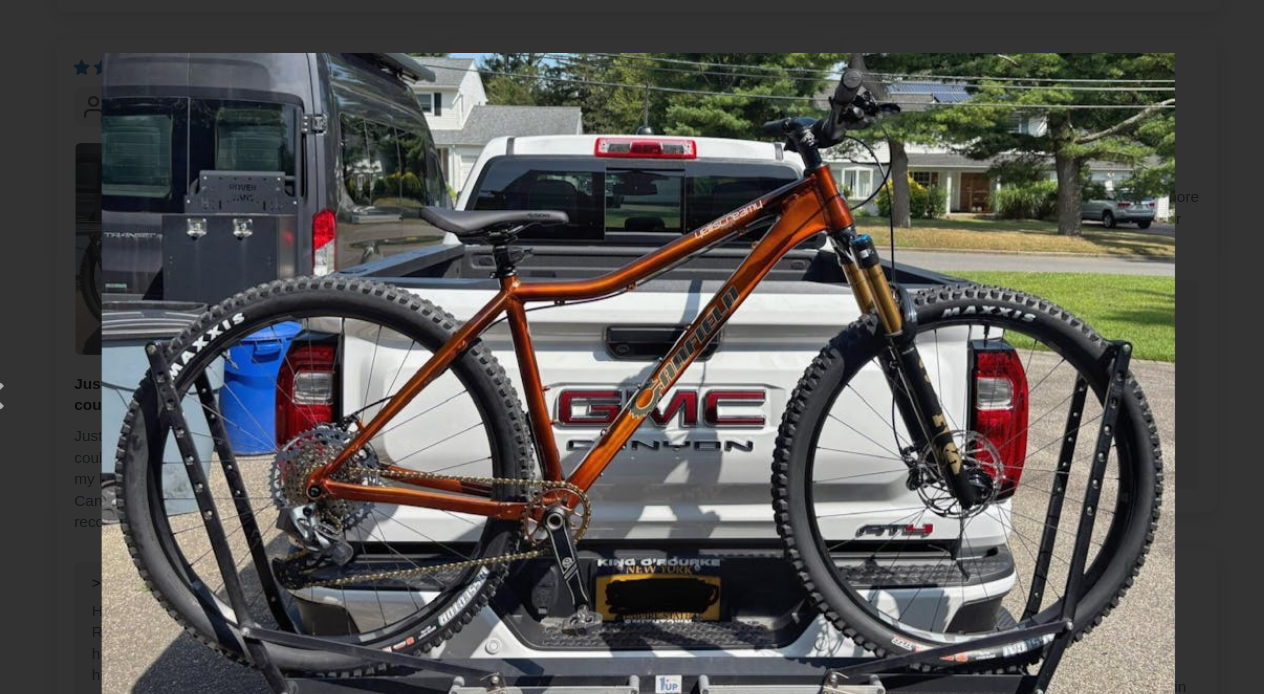 scroll, scrollTop: 0, scrollLeft: 0, axis: both 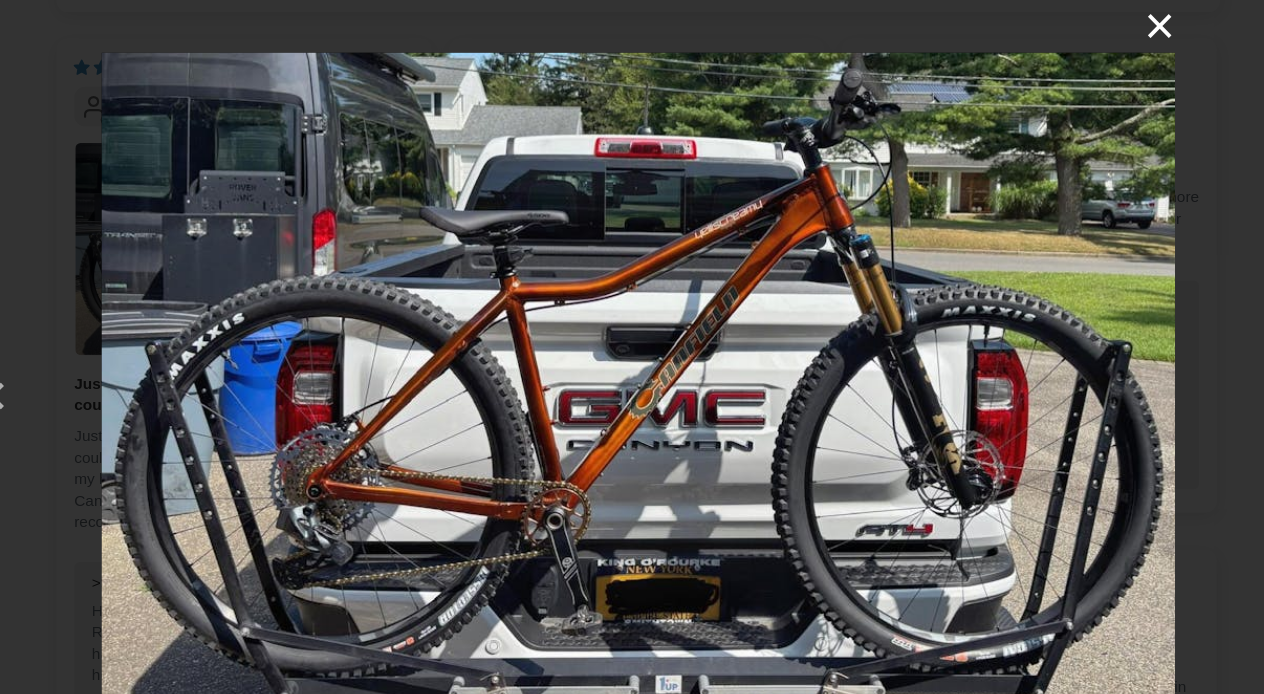 click on "×" at bounding box center (1096, 24) 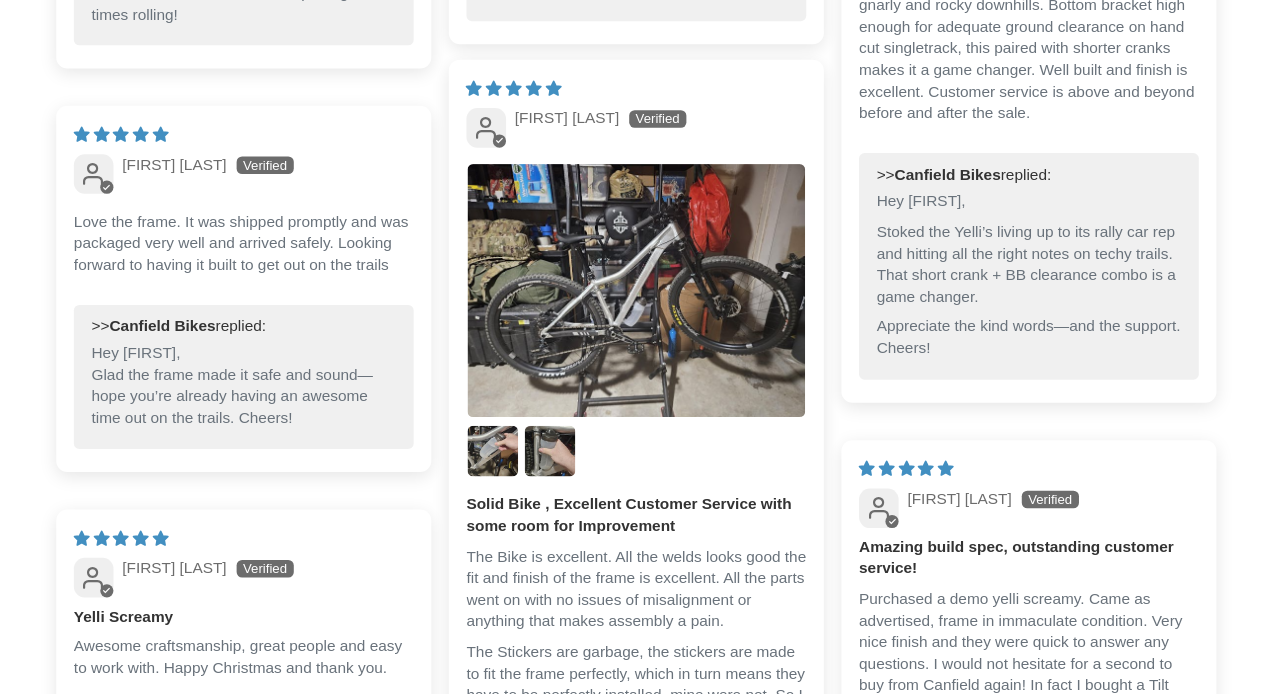 scroll, scrollTop: 3796, scrollLeft: 0, axis: vertical 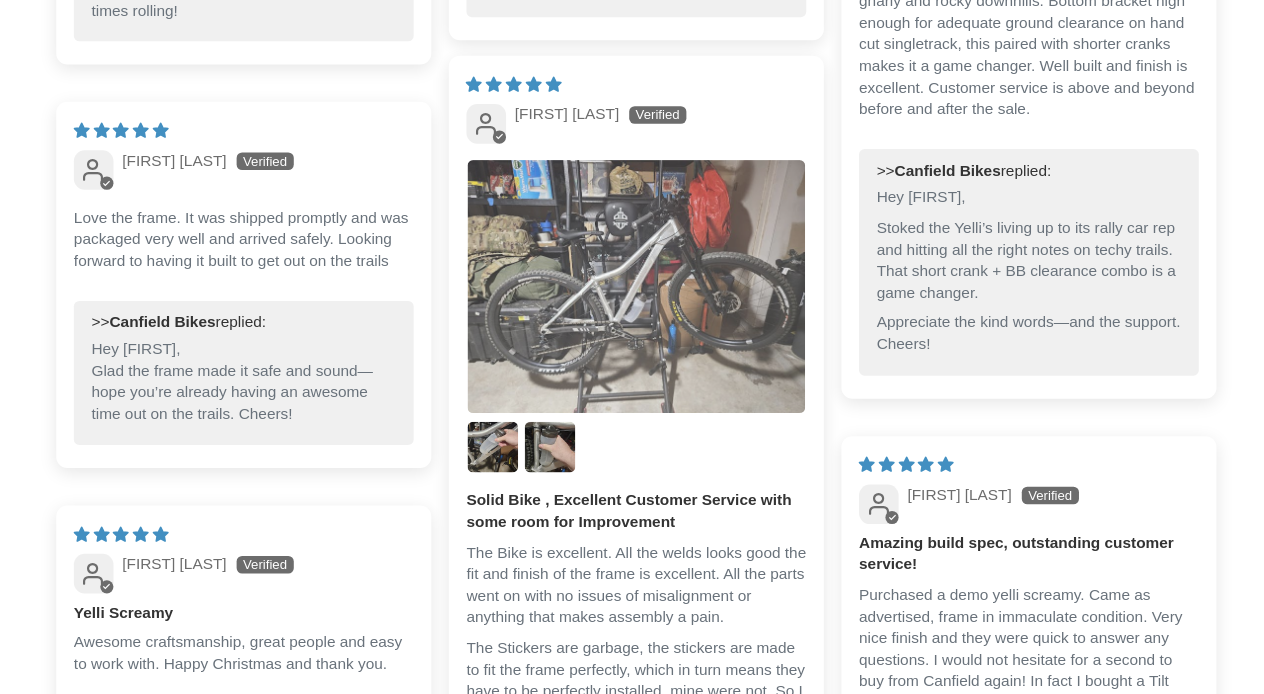 click at bounding box center (630, 323) 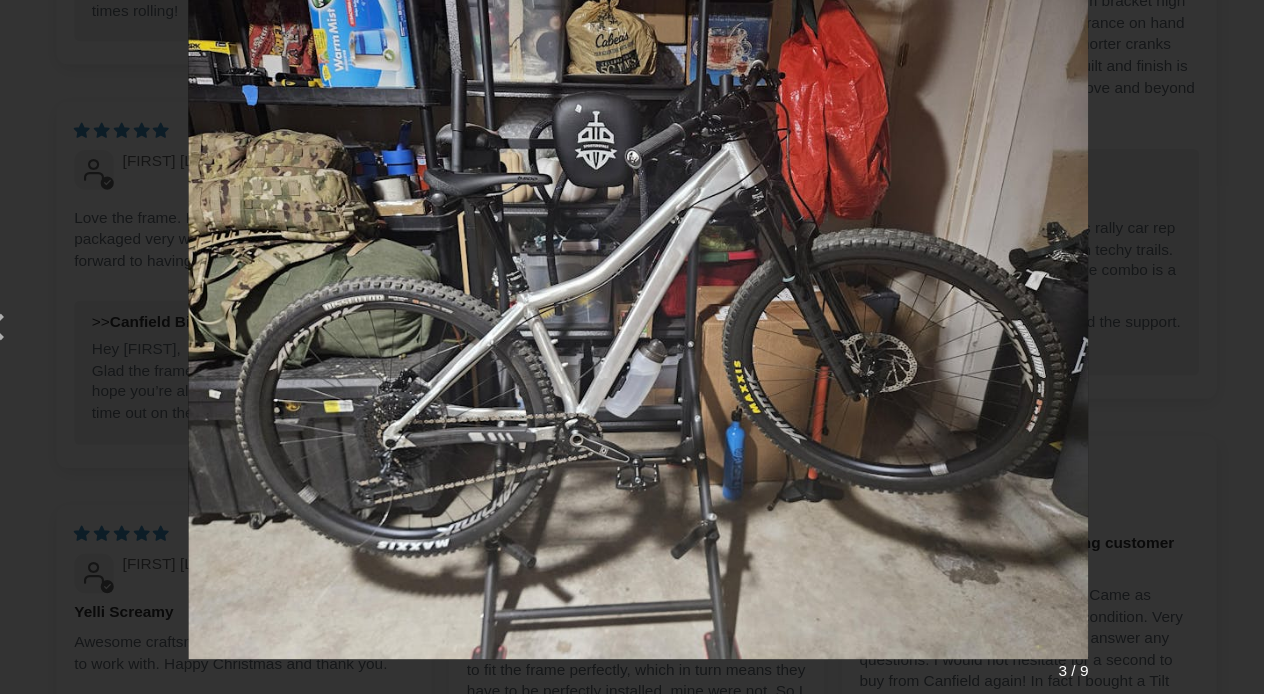 click on "×   3 / 9" at bounding box center [632, 347] 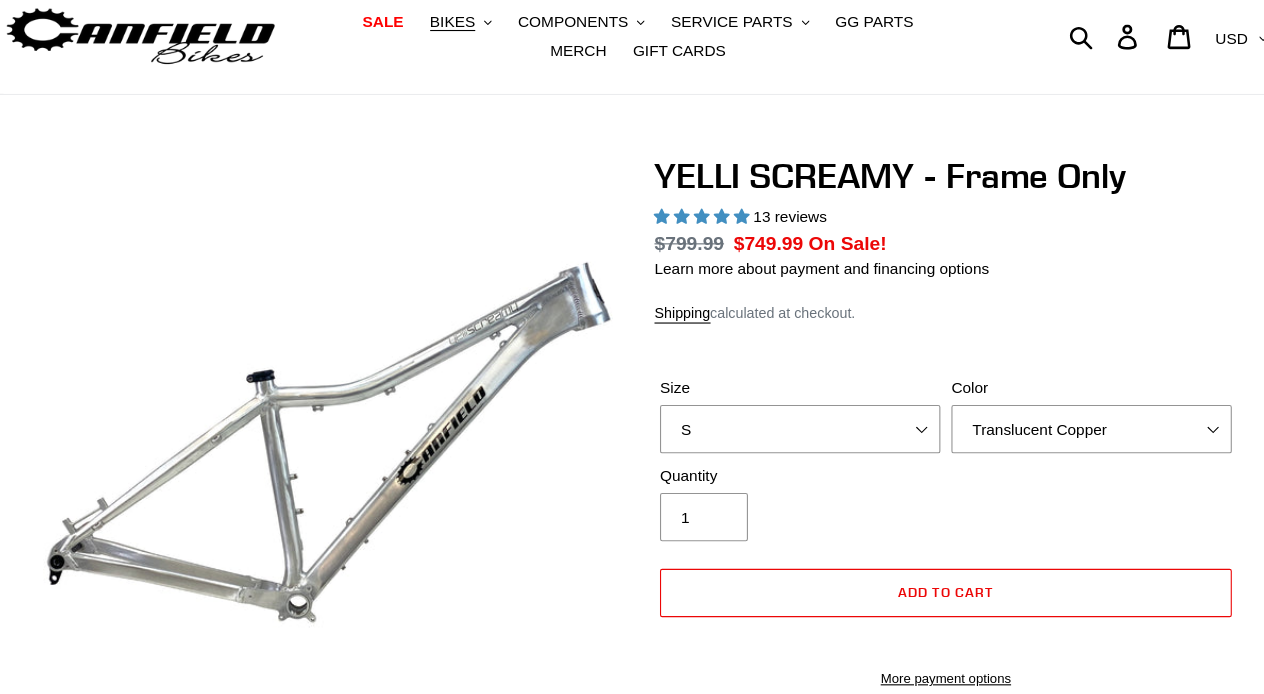 scroll, scrollTop: 3796, scrollLeft: 0, axis: vertical 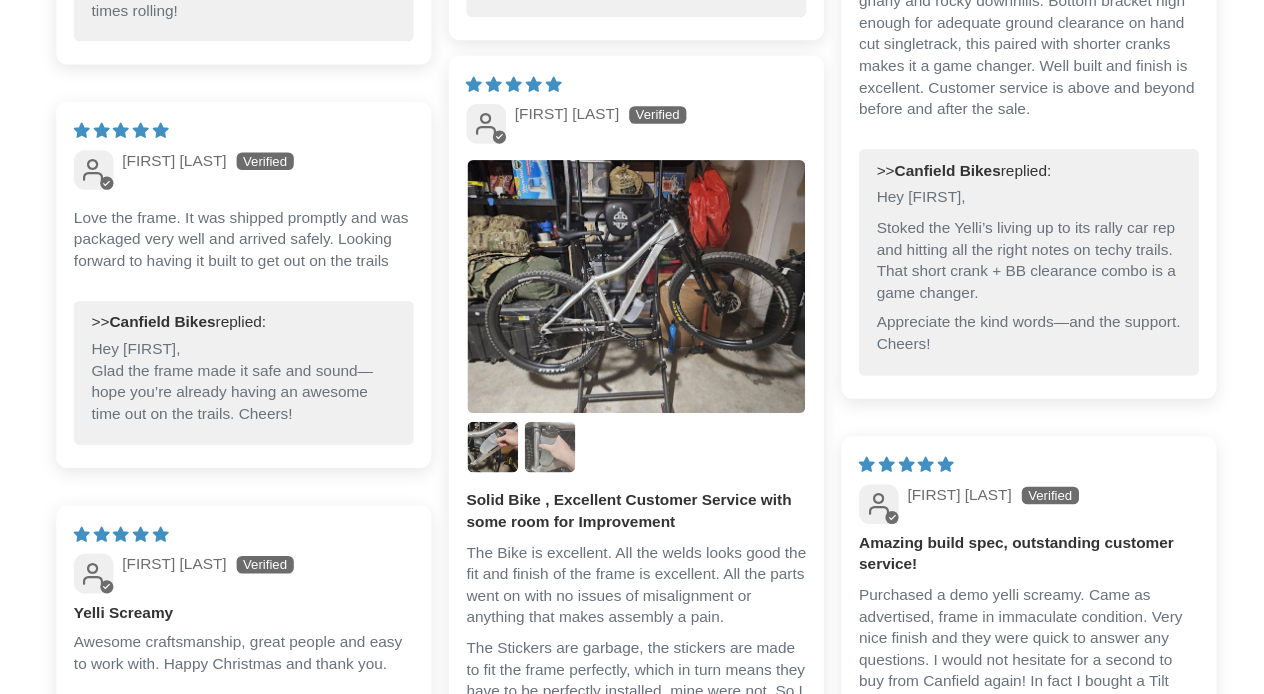 click at bounding box center (552, 469) 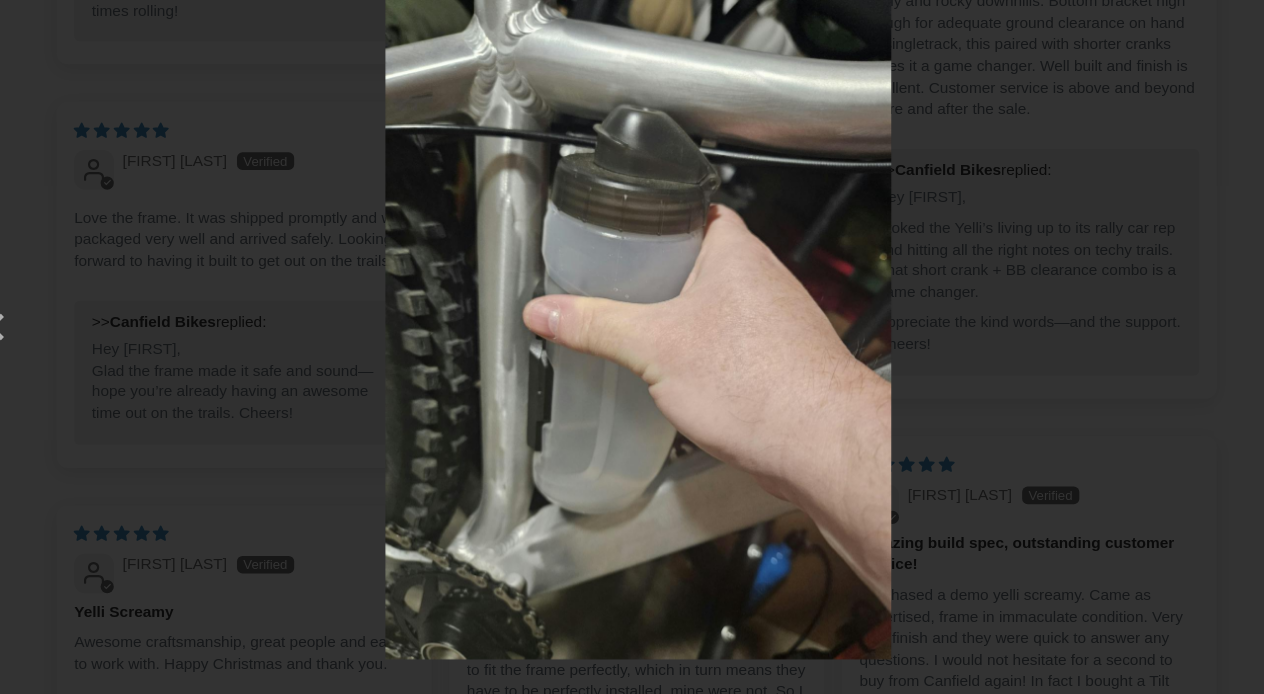 scroll, scrollTop: 0, scrollLeft: 0, axis: both 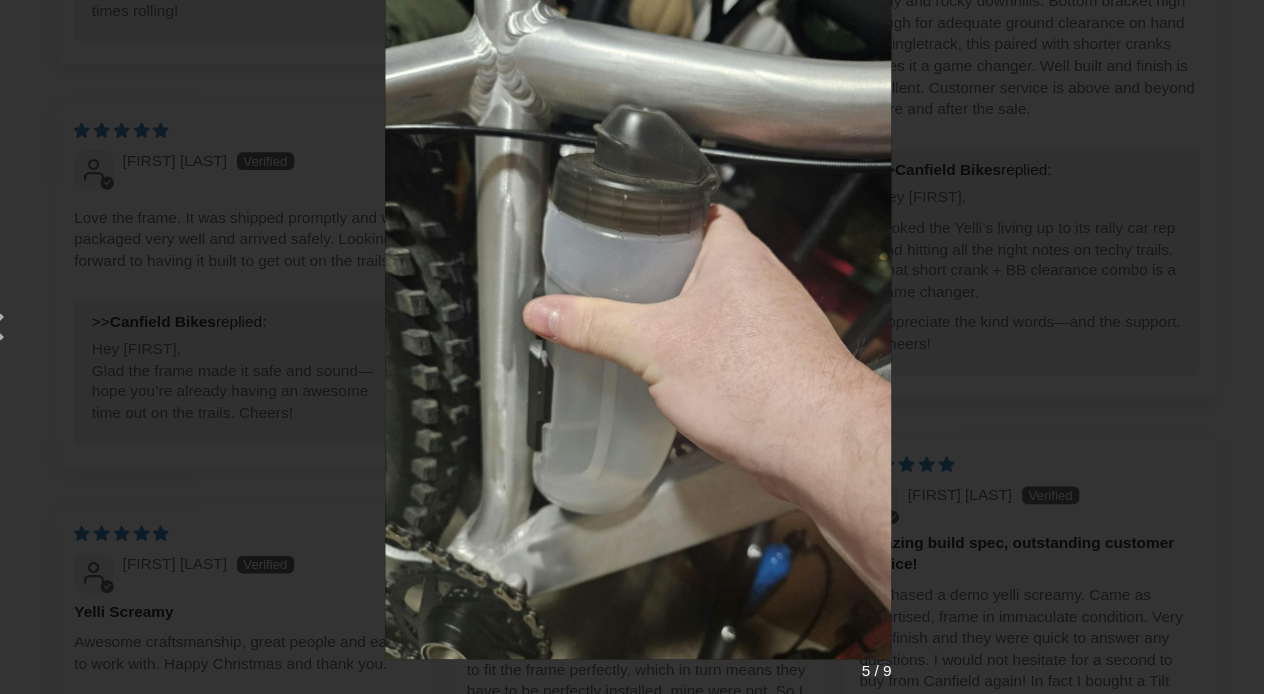 click on "×   5 / 9" at bounding box center [632, 347] 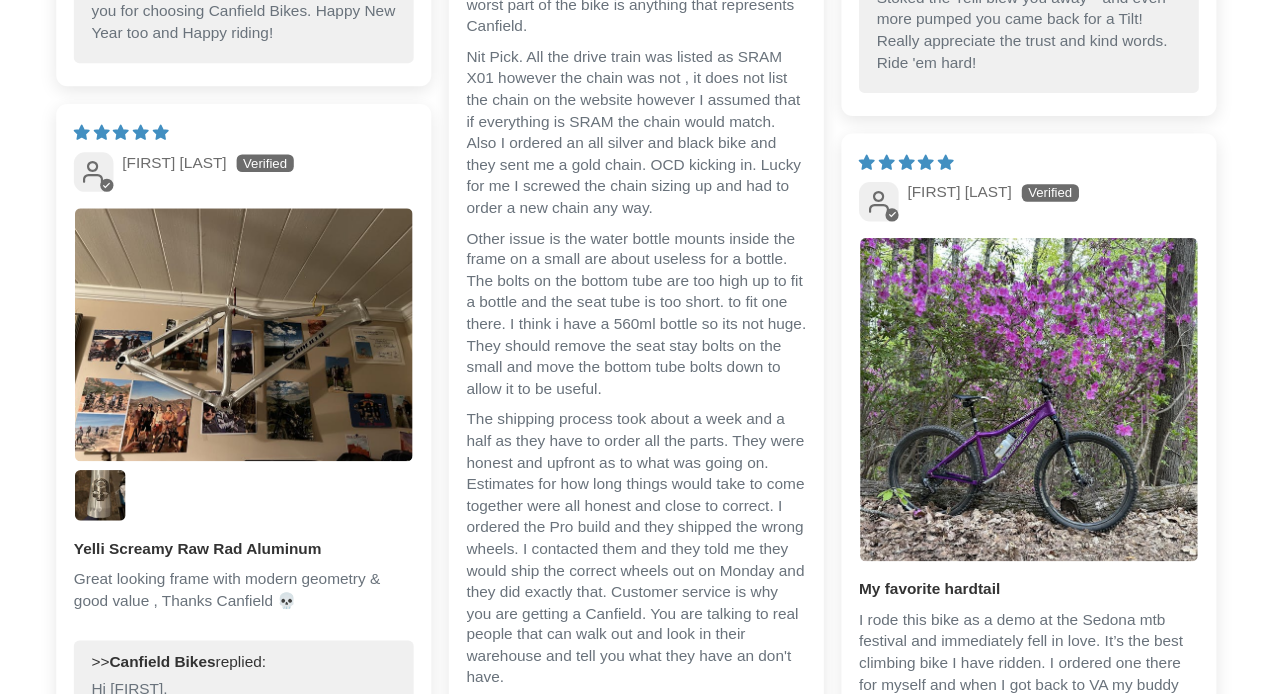 scroll, scrollTop: 4539, scrollLeft: 0, axis: vertical 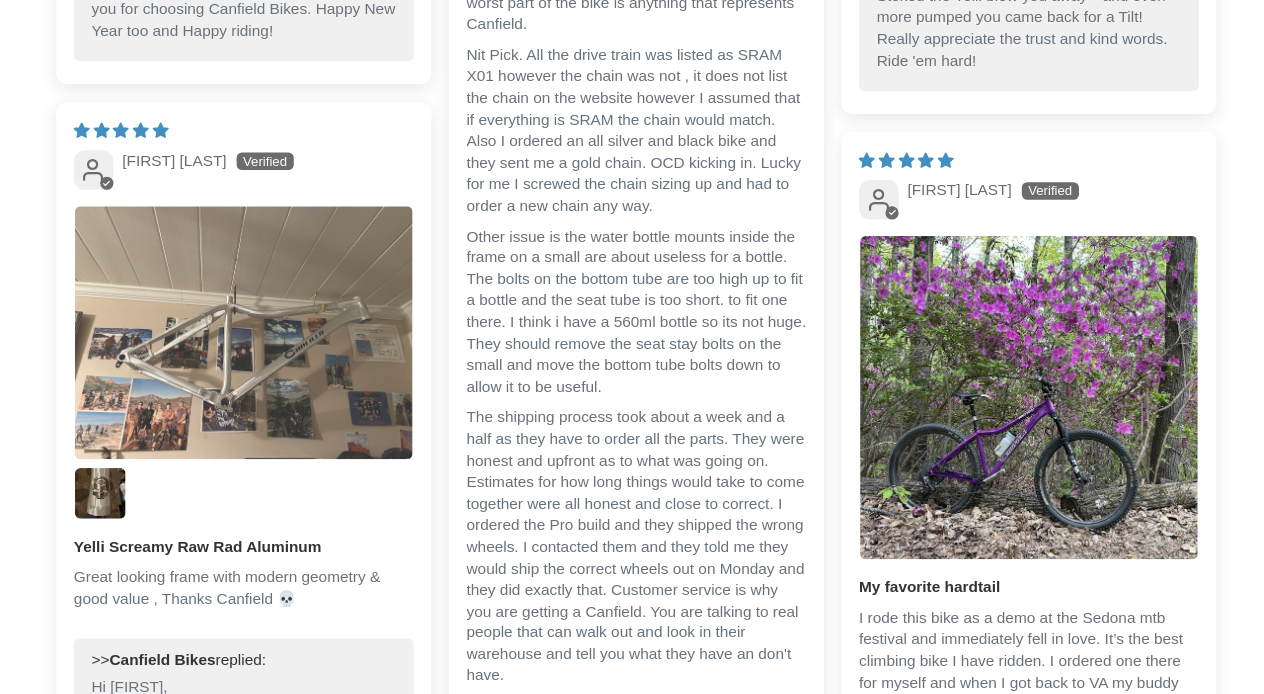click at bounding box center [273, 365] 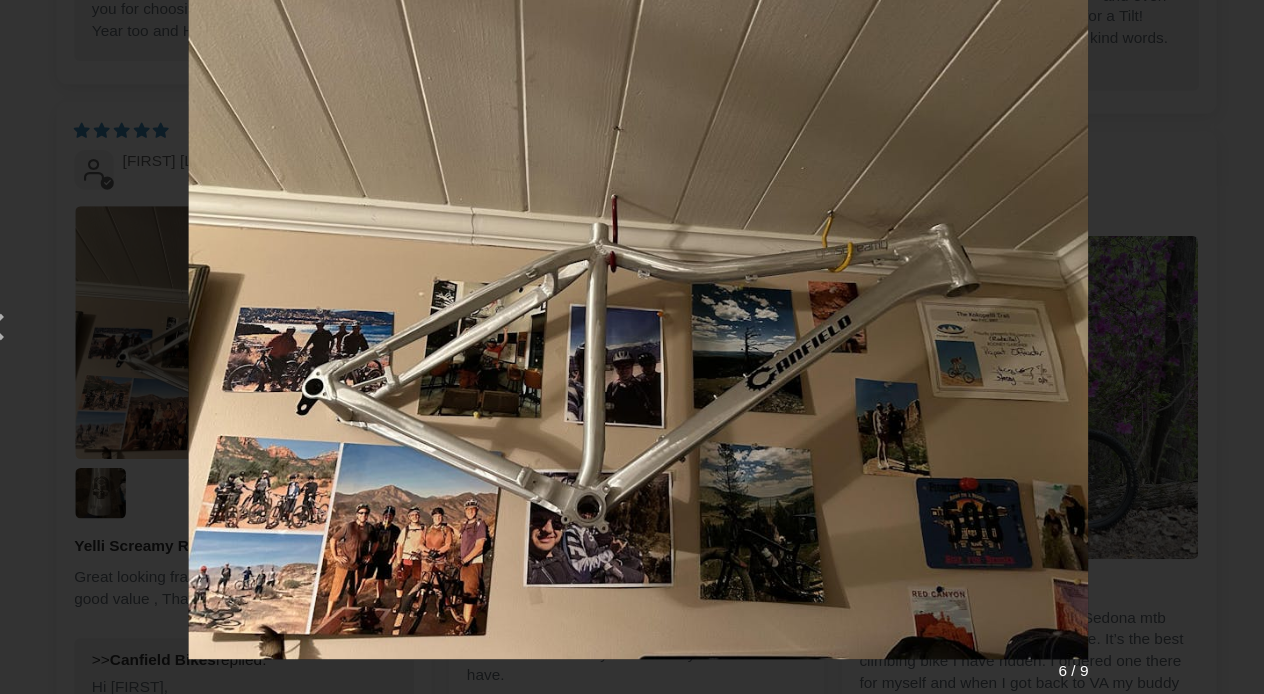 click on "×   6 / 9" at bounding box center (632, 347) 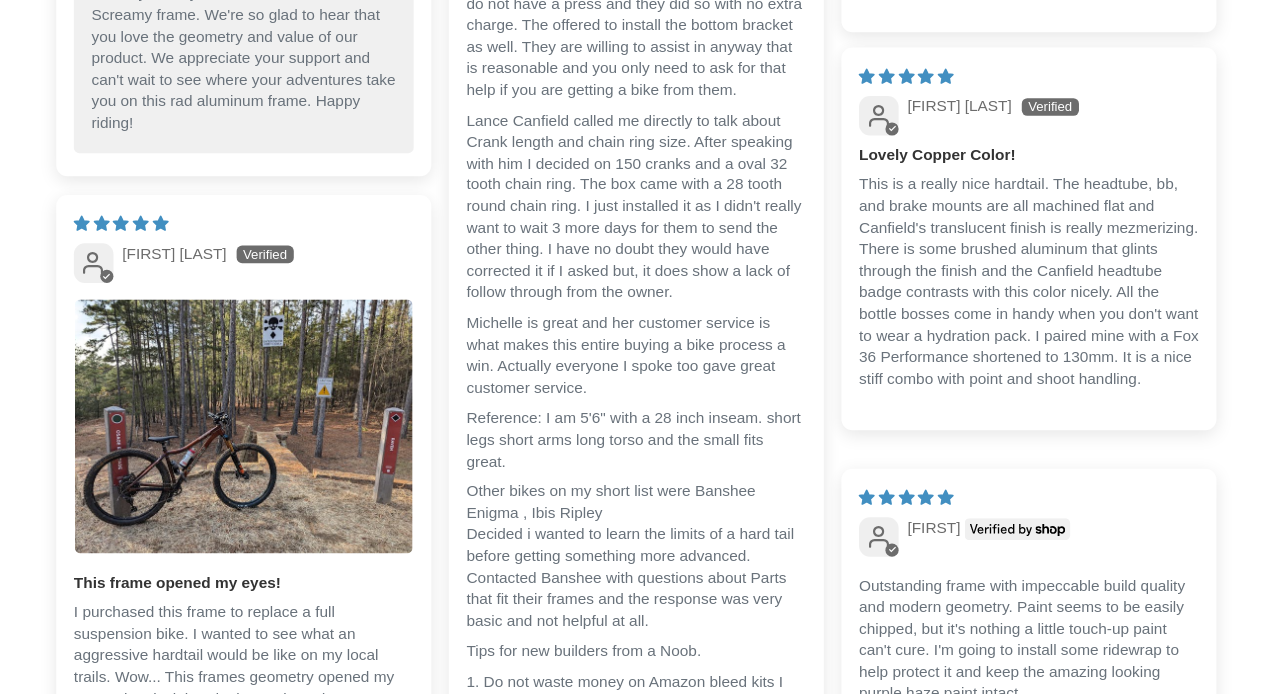 scroll, scrollTop: 5003, scrollLeft: 0, axis: vertical 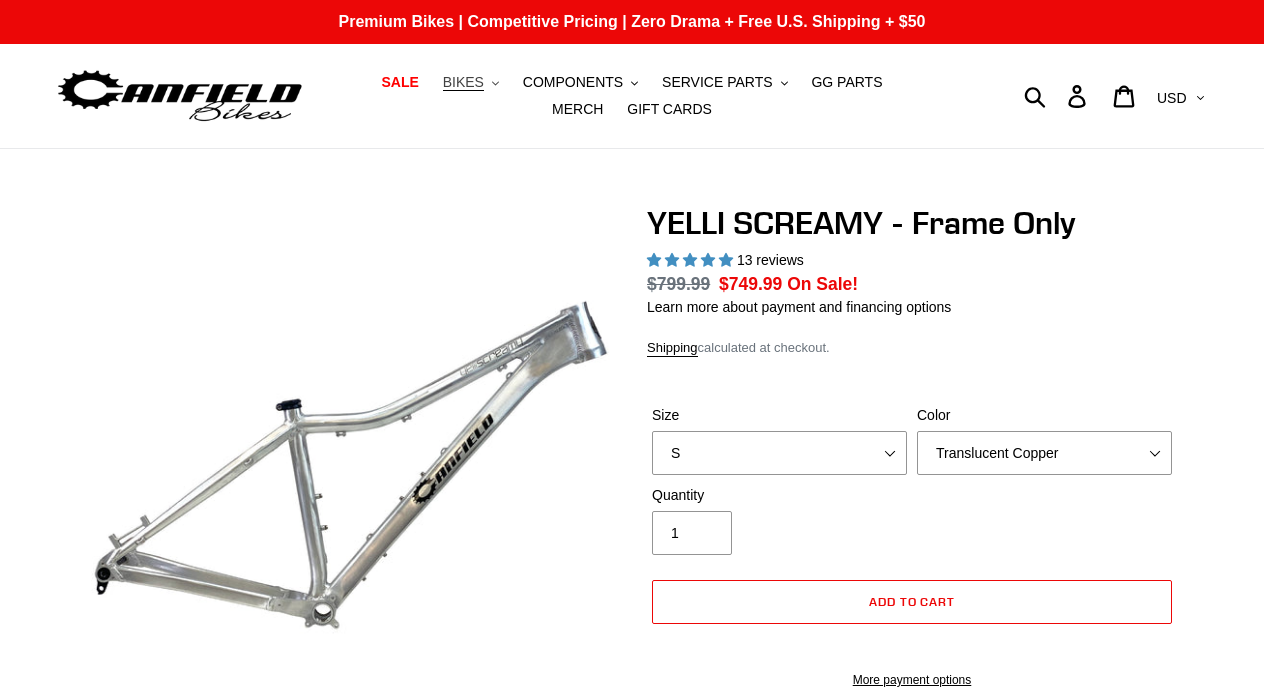 click on "BIKES" at bounding box center (463, 82) 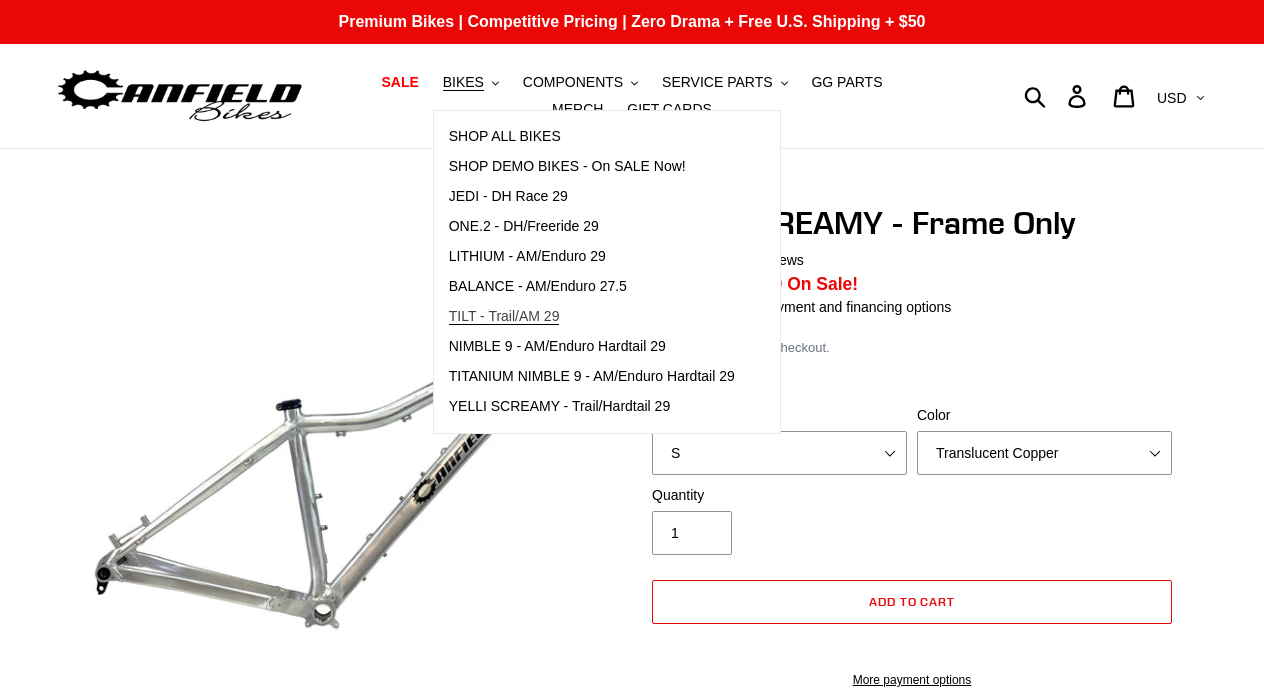 click on "TILT - Trail/AM 29" at bounding box center (592, 317) 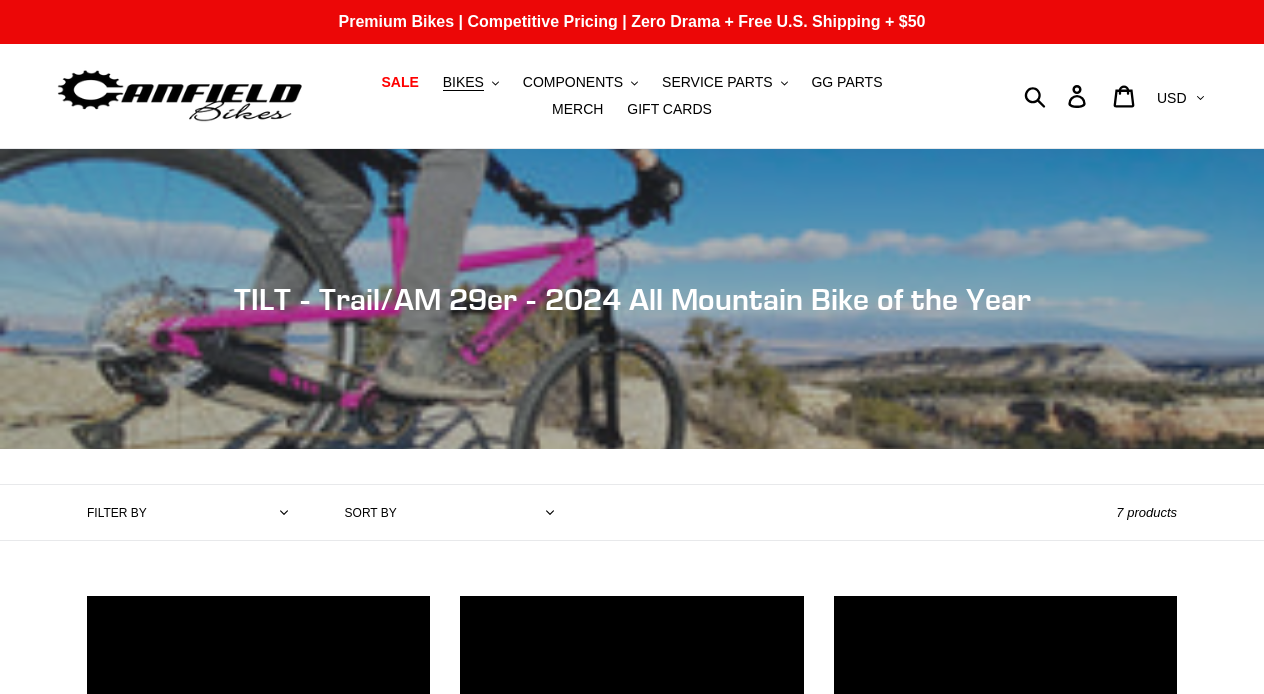 scroll, scrollTop: 0, scrollLeft: 0, axis: both 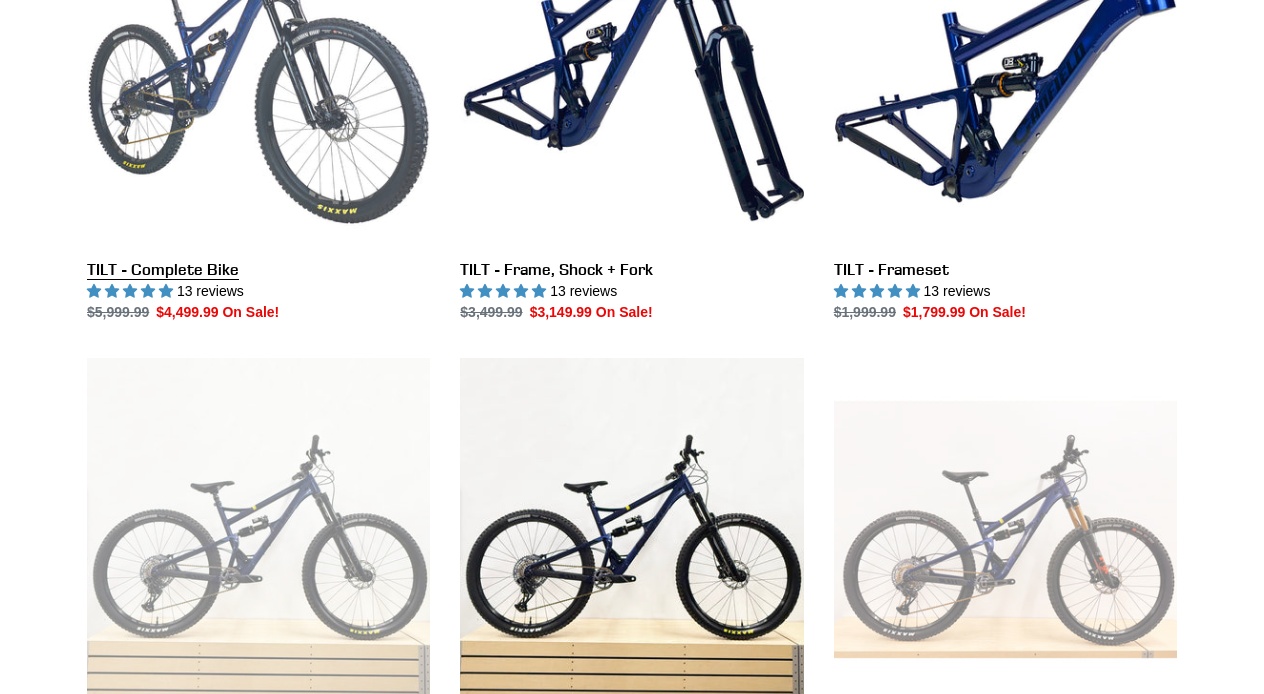 click on "TILT - Complete Bike" at bounding box center [258, 112] 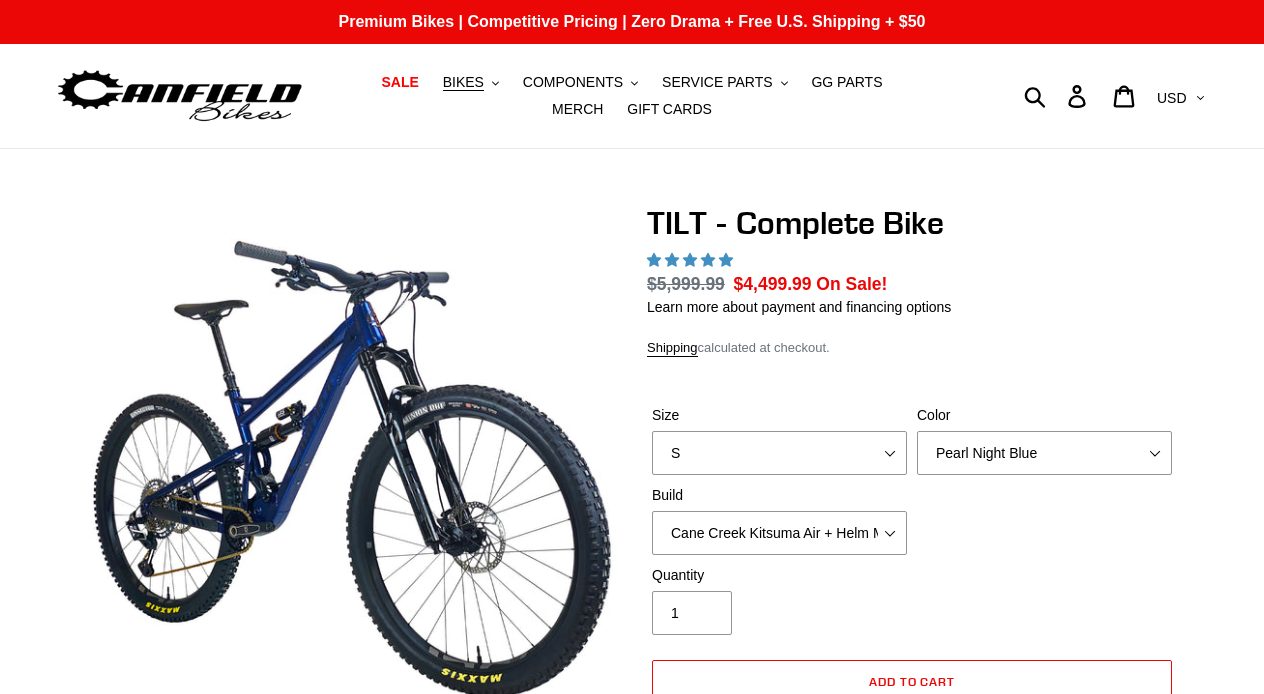 scroll, scrollTop: 0, scrollLeft: 0, axis: both 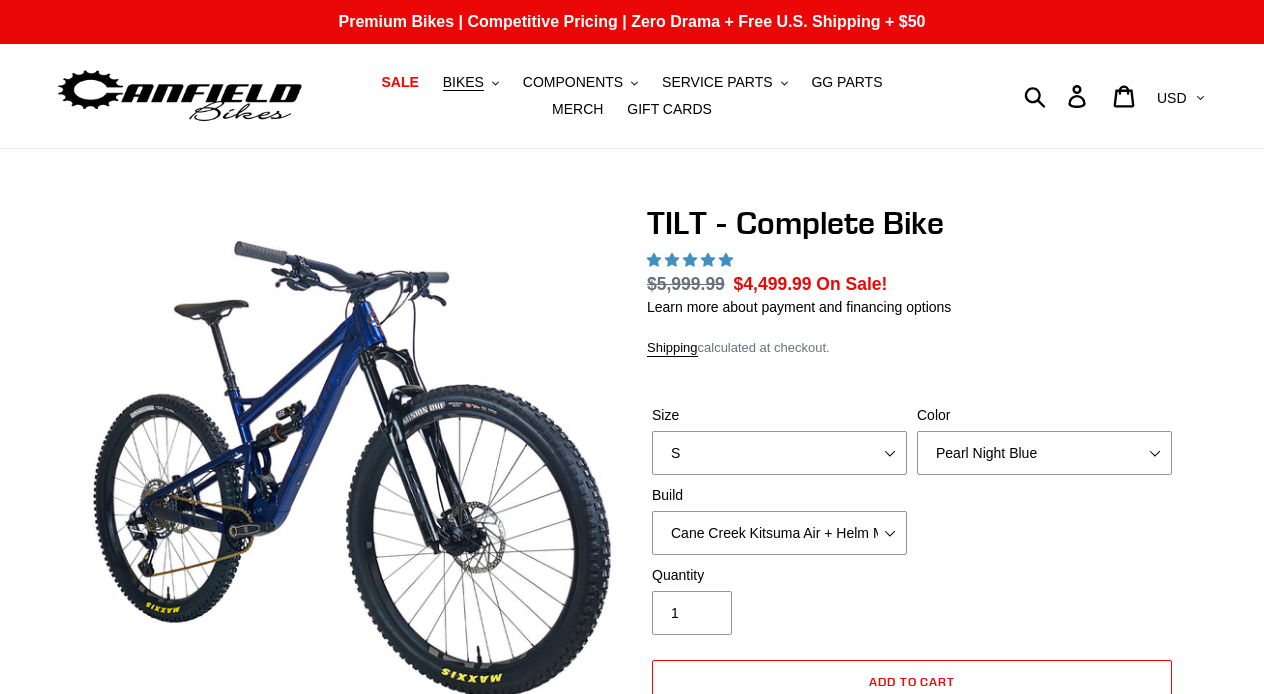 select on "highest-rating" 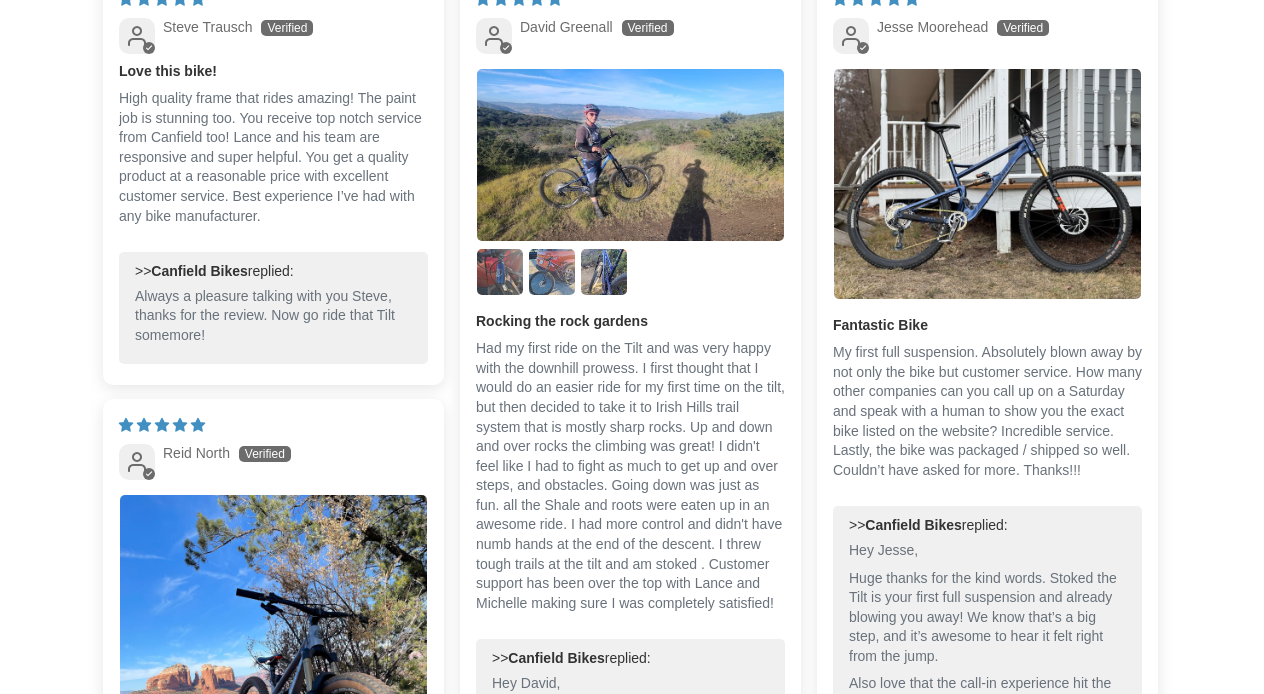 scroll, scrollTop: 4462, scrollLeft: 0, axis: vertical 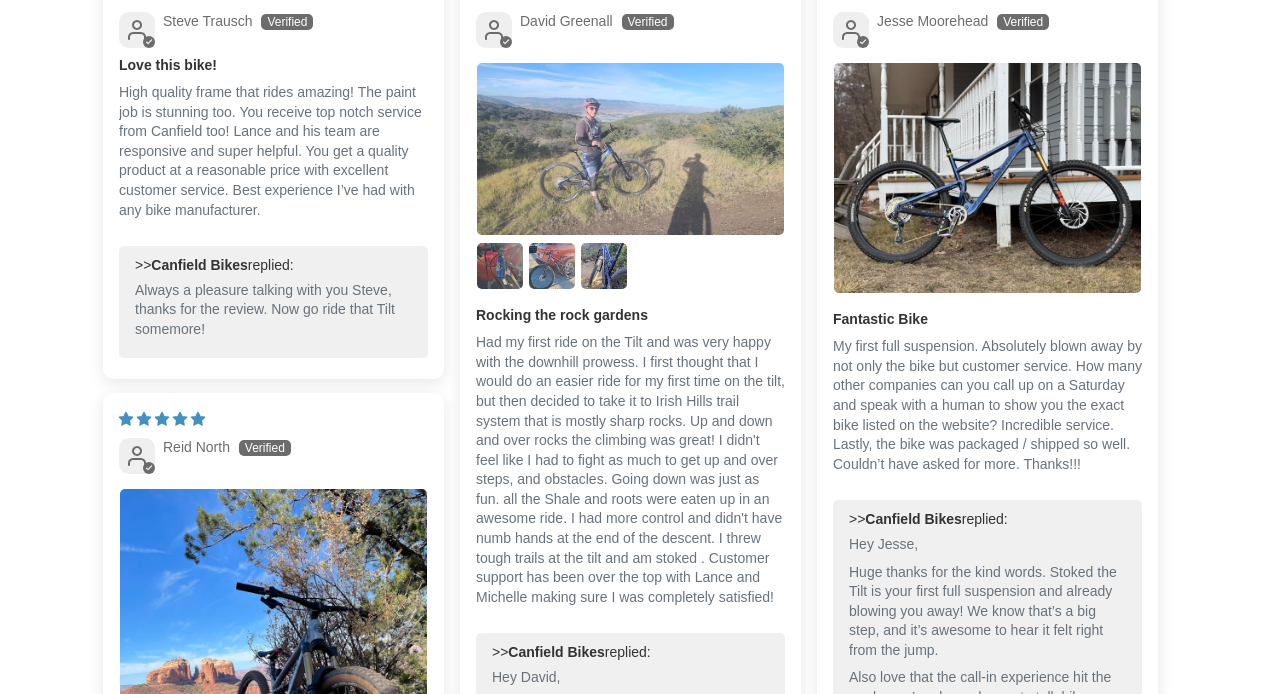click at bounding box center (630, 149) 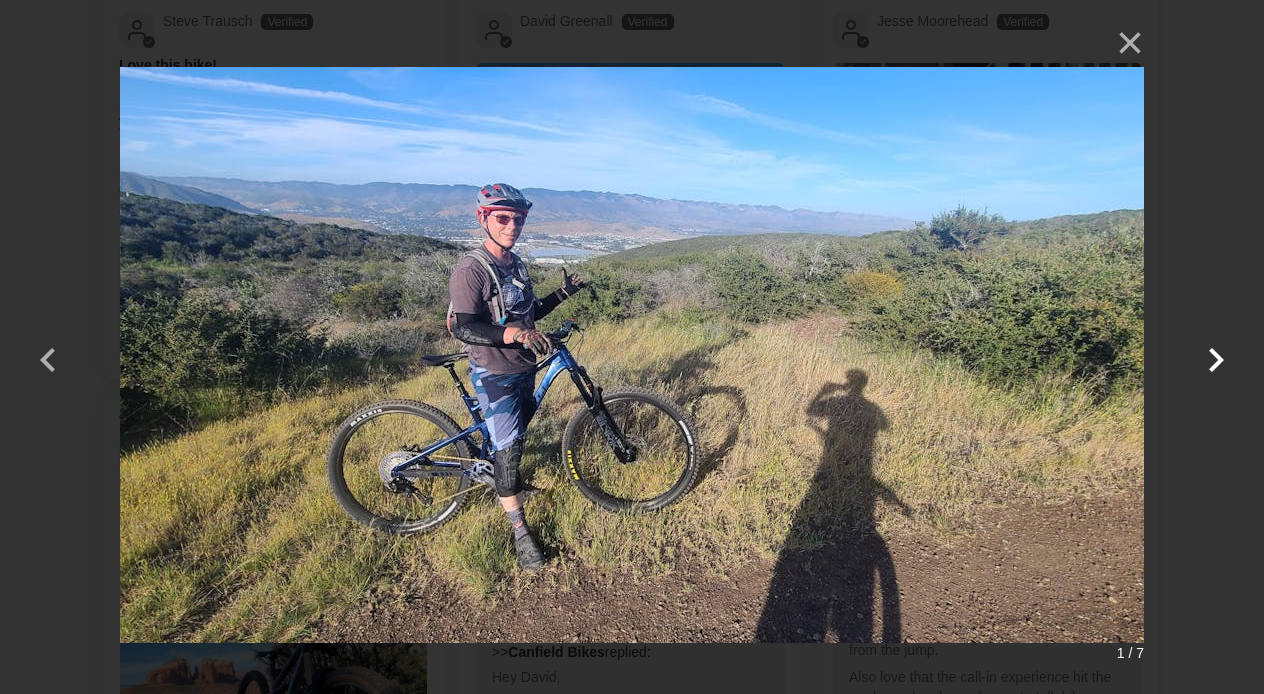 click at bounding box center (1216, 347) 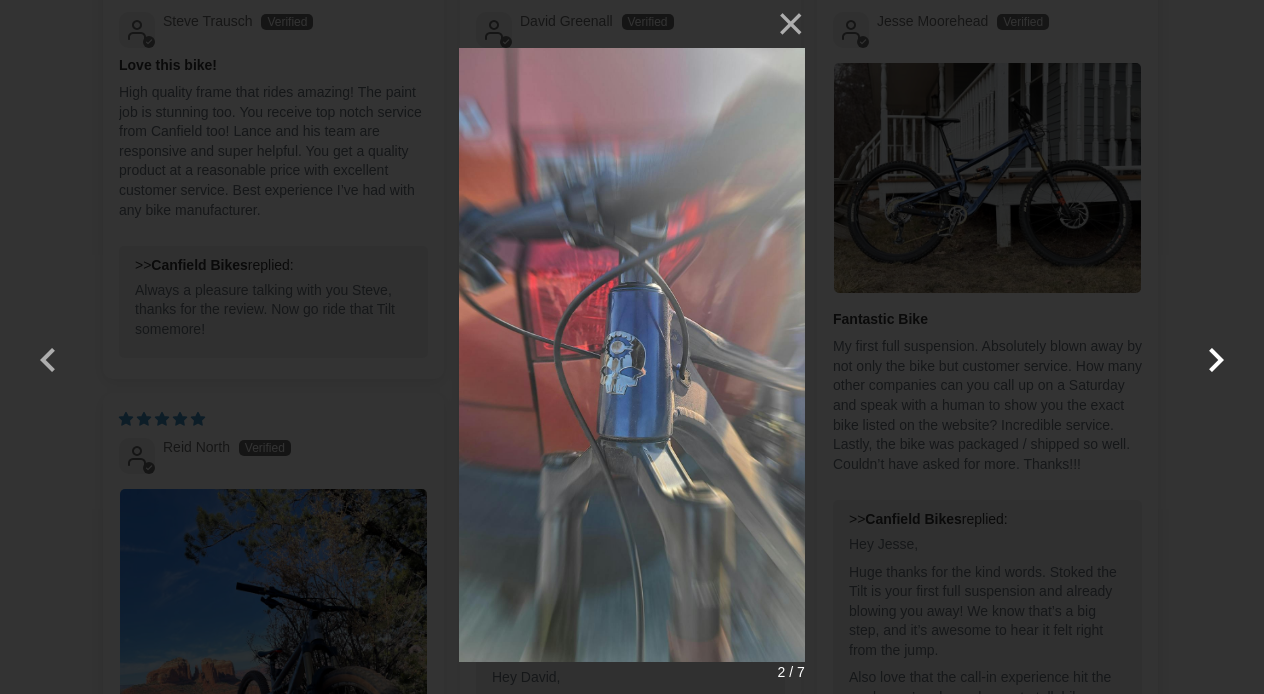 click at bounding box center (1216, 347) 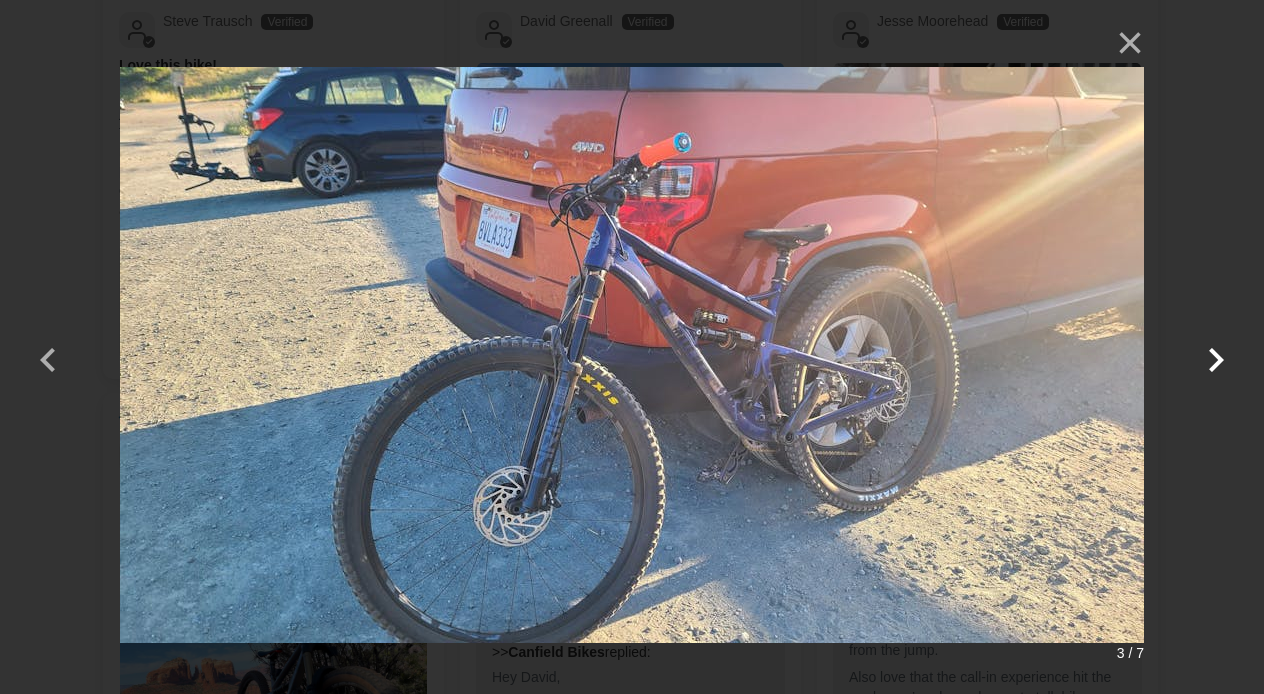 click at bounding box center (1216, 347) 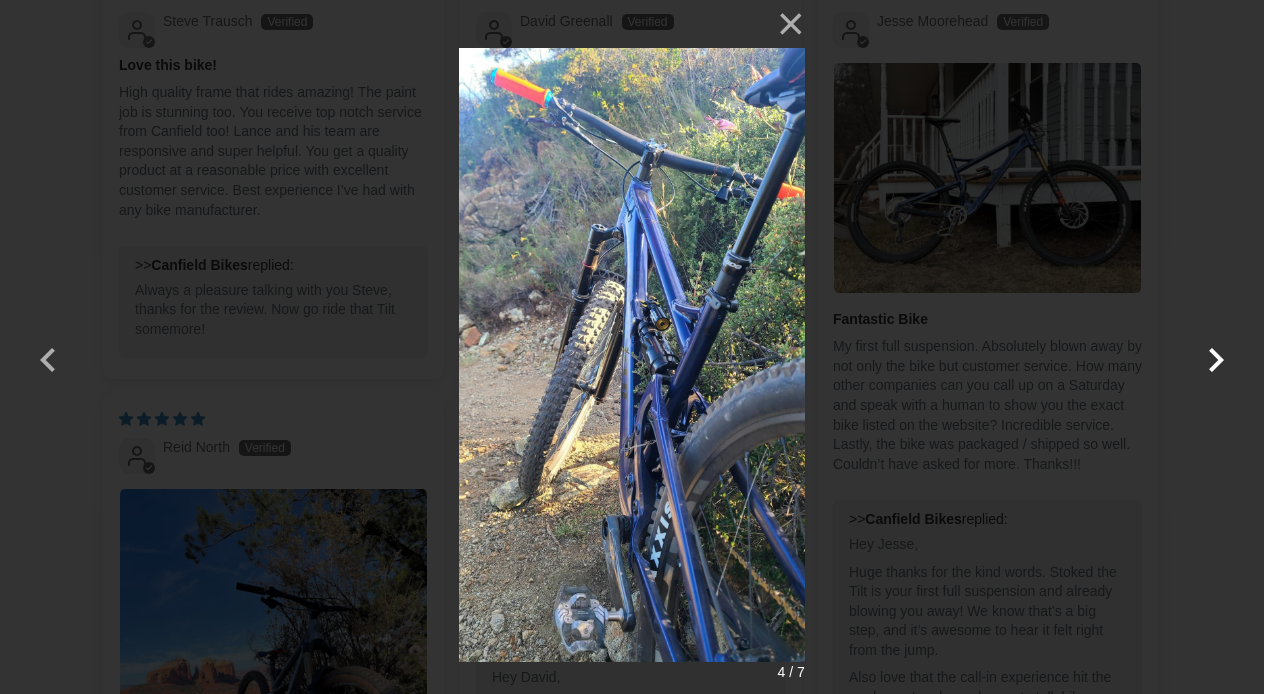click at bounding box center [1216, 347] 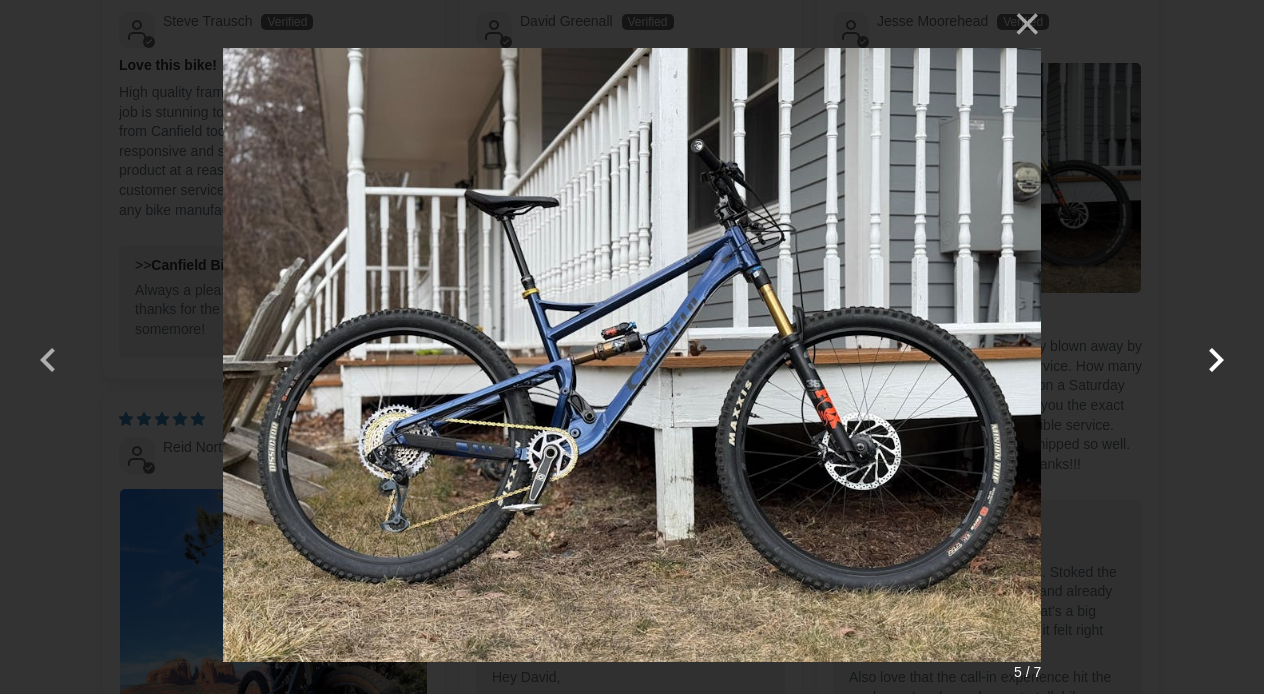 click at bounding box center [1216, 347] 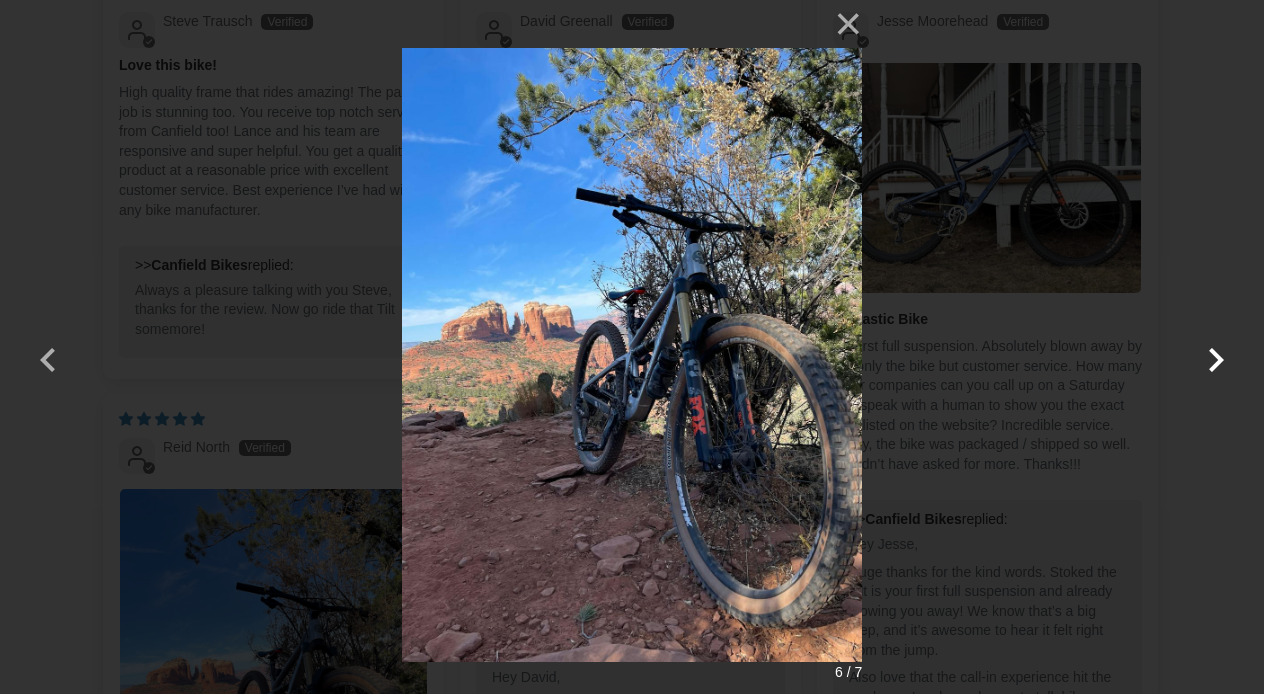 click at bounding box center (1216, 347) 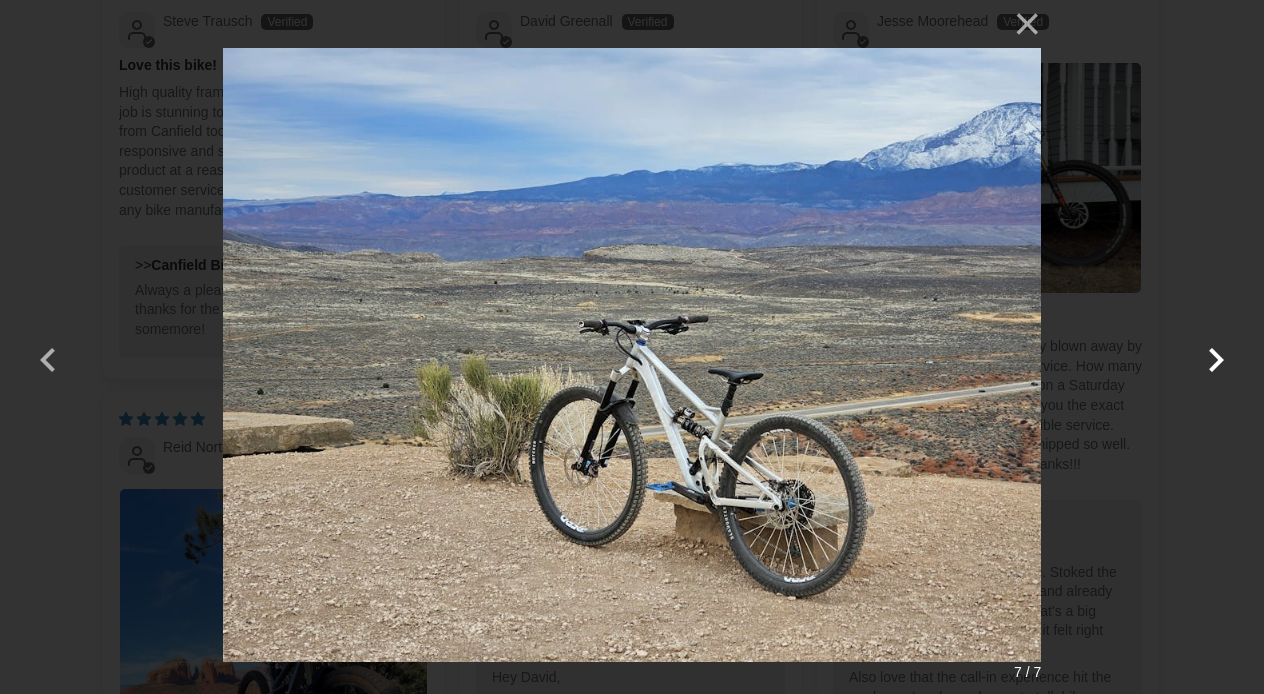 click at bounding box center [1216, 347] 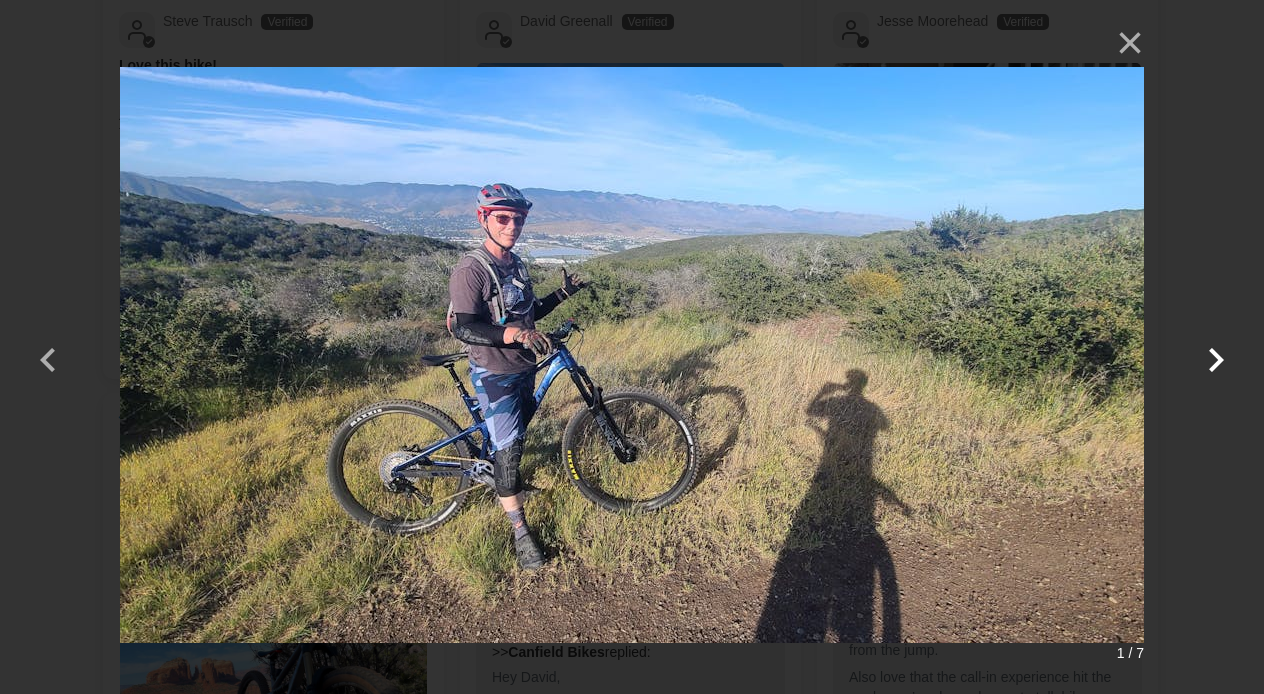 click at bounding box center (1216, 347) 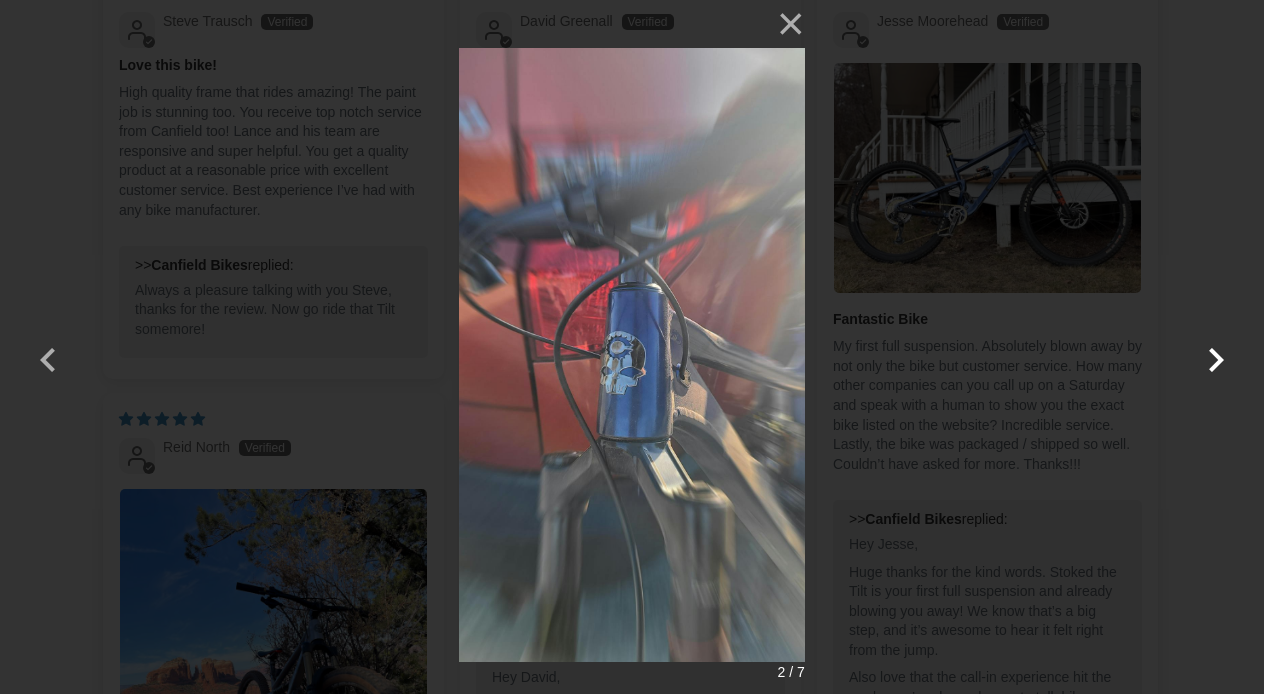 click at bounding box center [1216, 347] 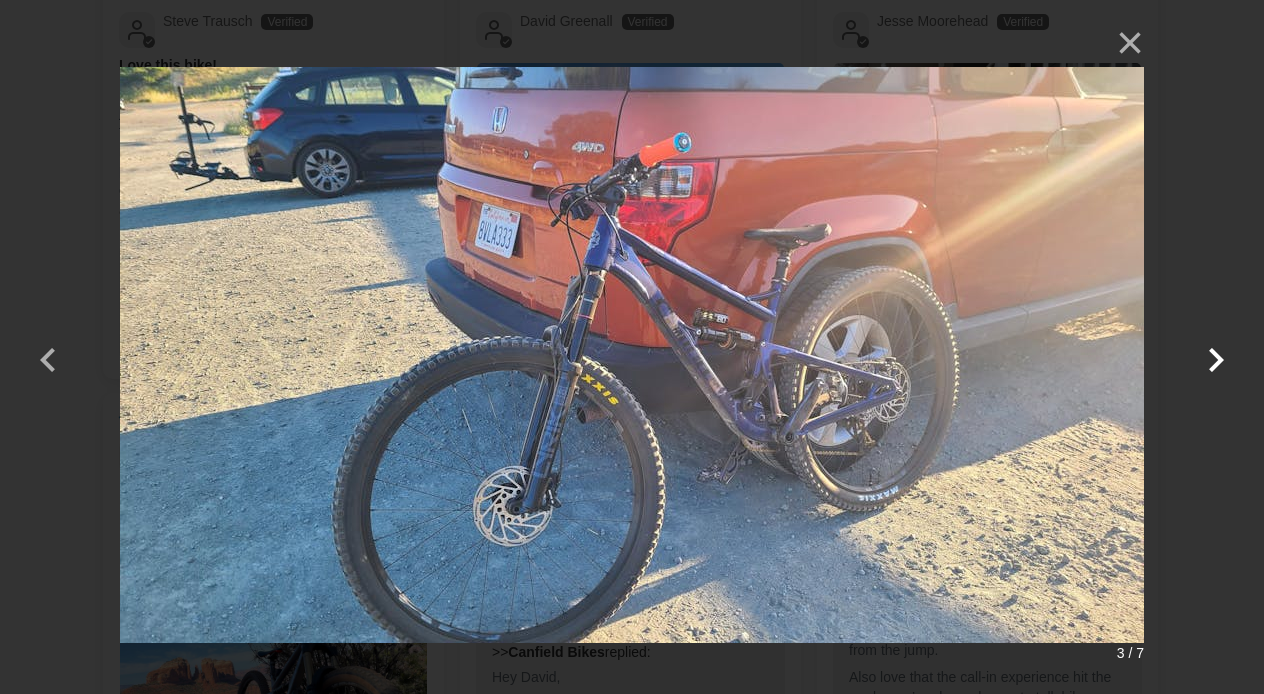 click at bounding box center (1216, 347) 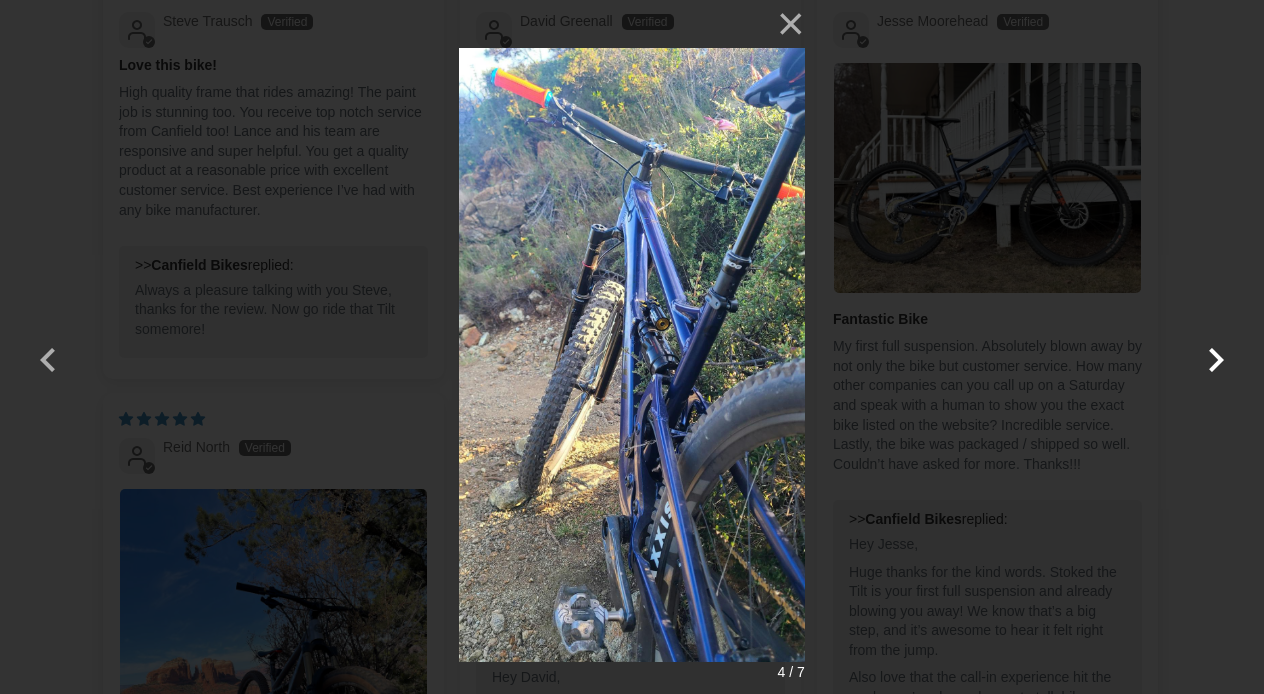 click at bounding box center [1216, 347] 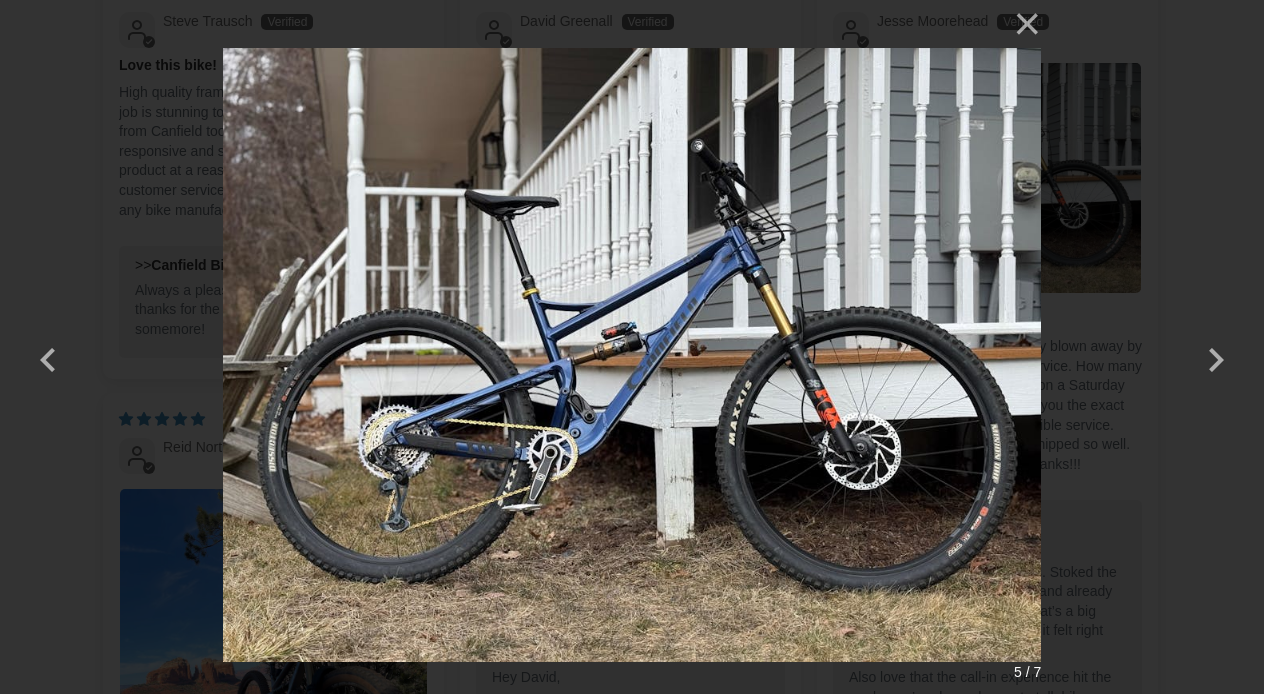 click on "×   5 / 7 Loading..." at bounding box center (632, 347) 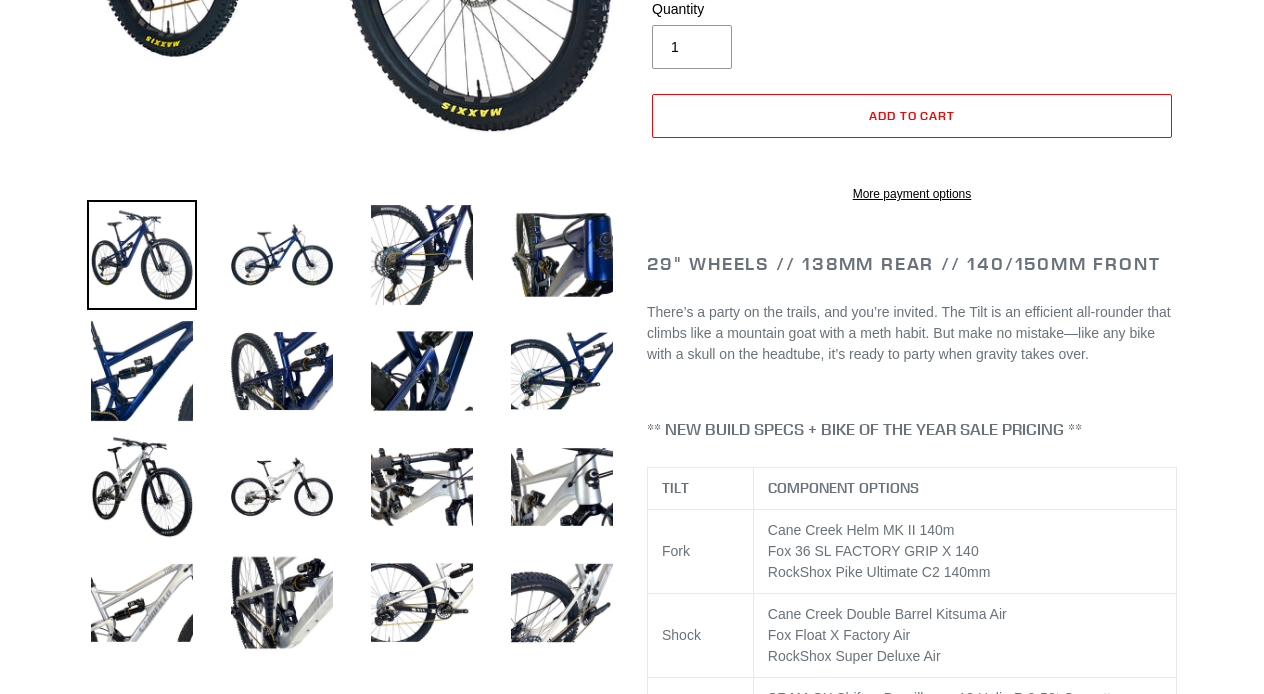 scroll, scrollTop: 0, scrollLeft: 0, axis: both 